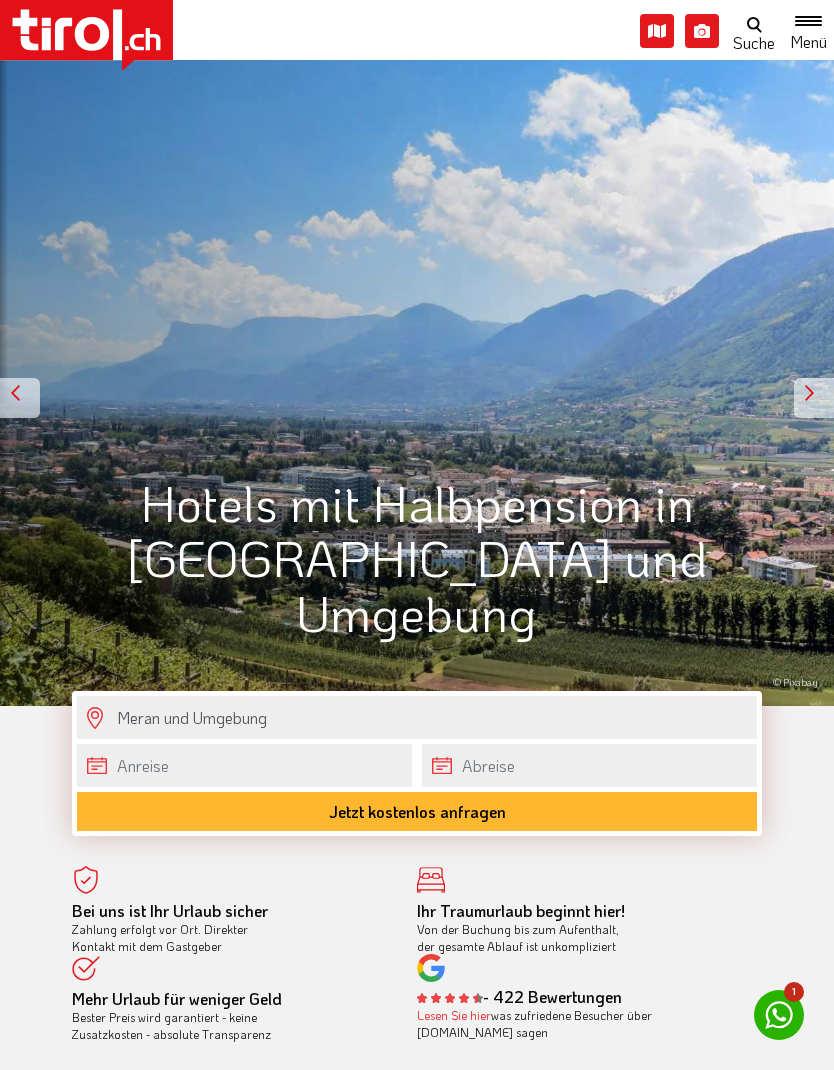 scroll, scrollTop: 0, scrollLeft: 0, axis: both 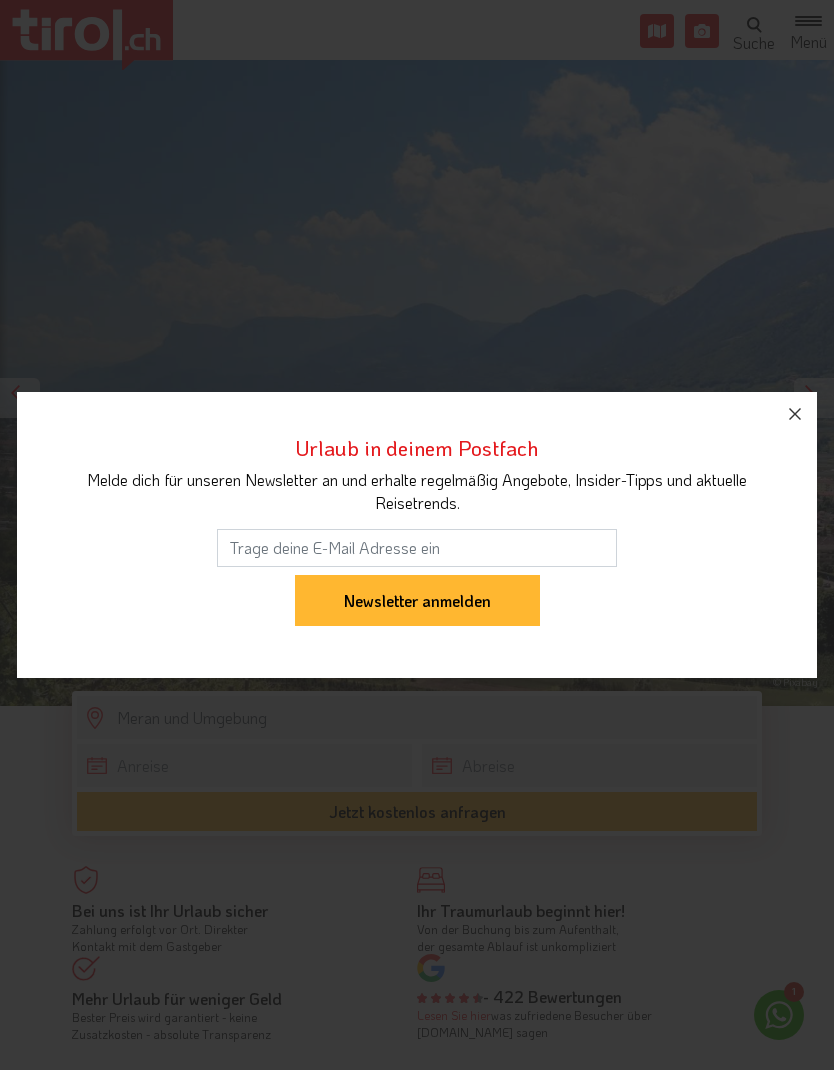 click 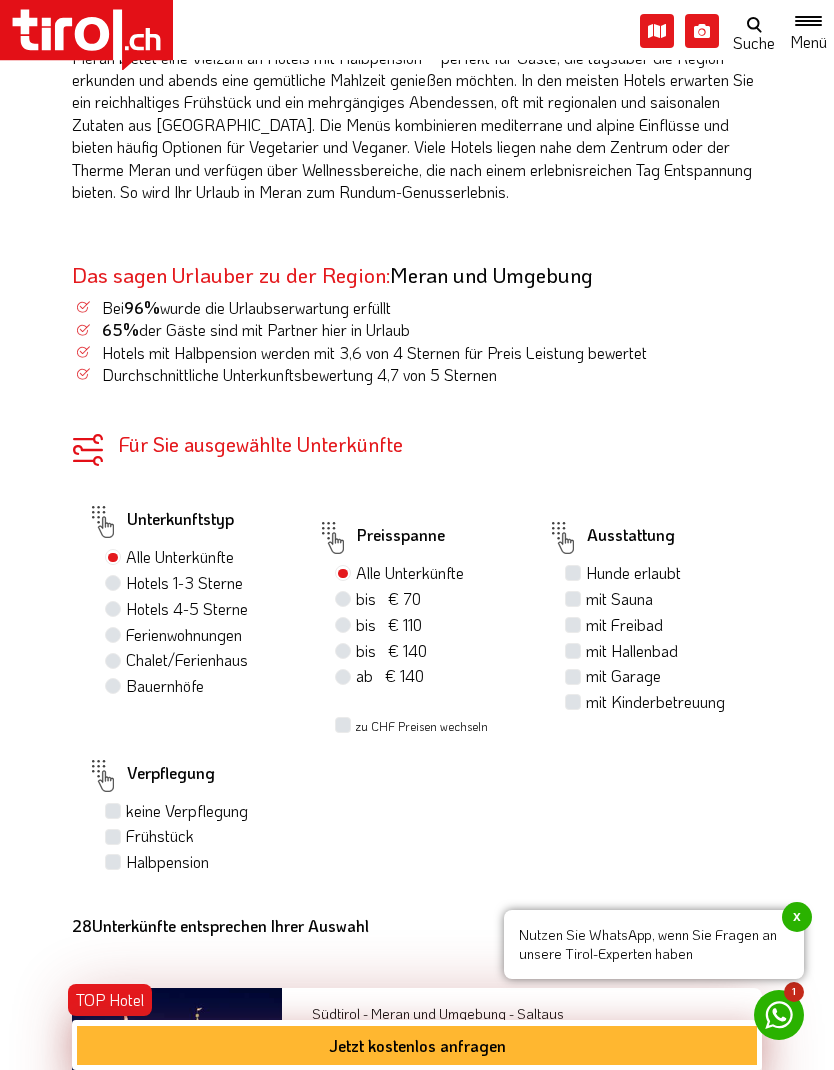 scroll, scrollTop: 1279, scrollLeft: 0, axis: vertical 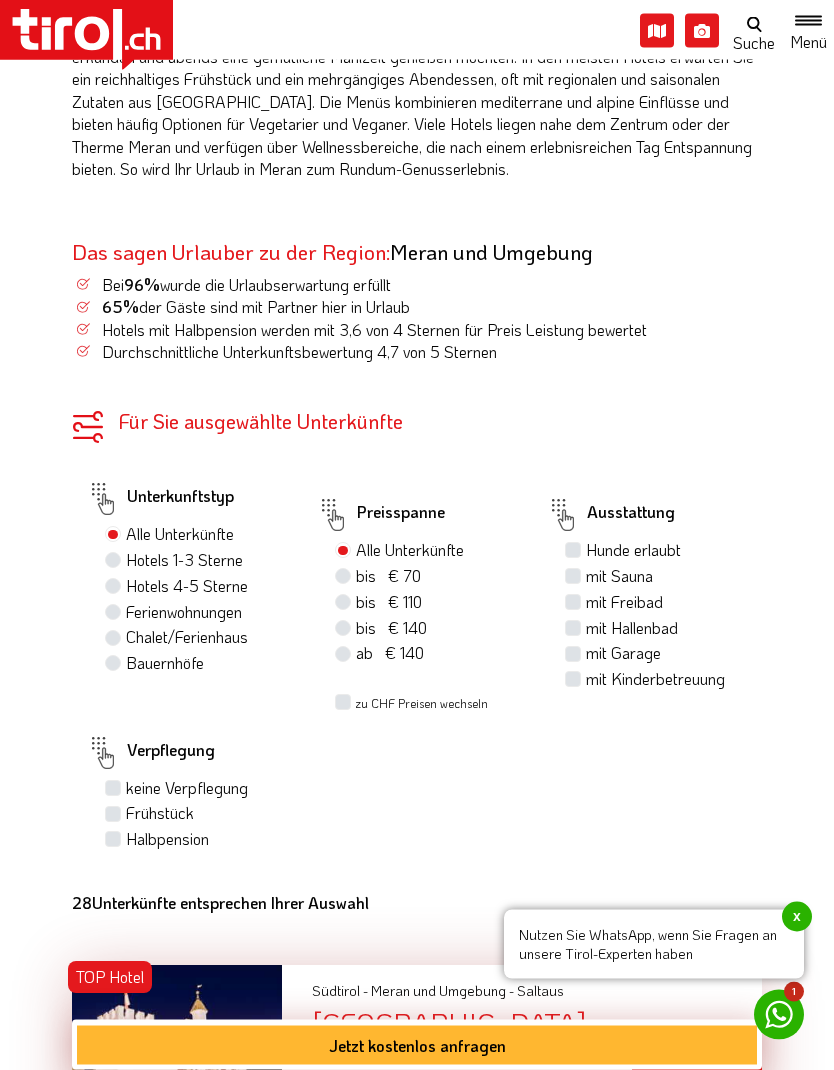click on "bis   € 140   bis  CHF 131" at bounding box center [391, 629] 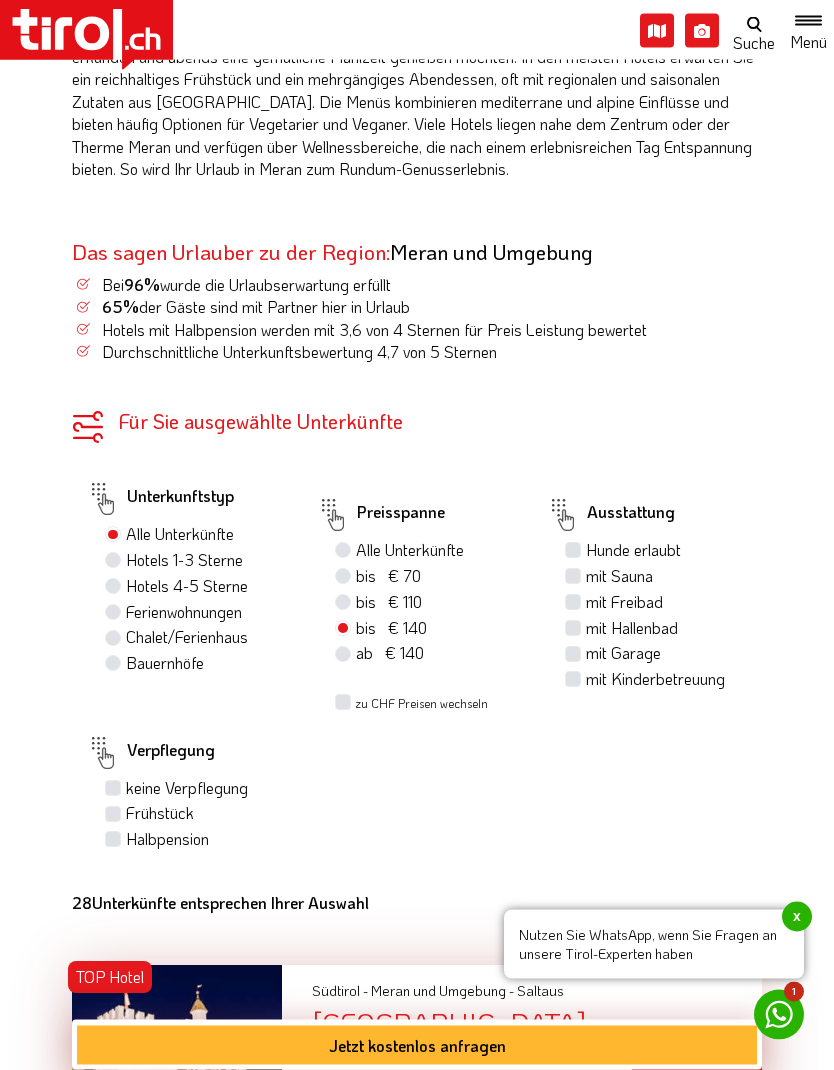 scroll, scrollTop: 1280, scrollLeft: 0, axis: vertical 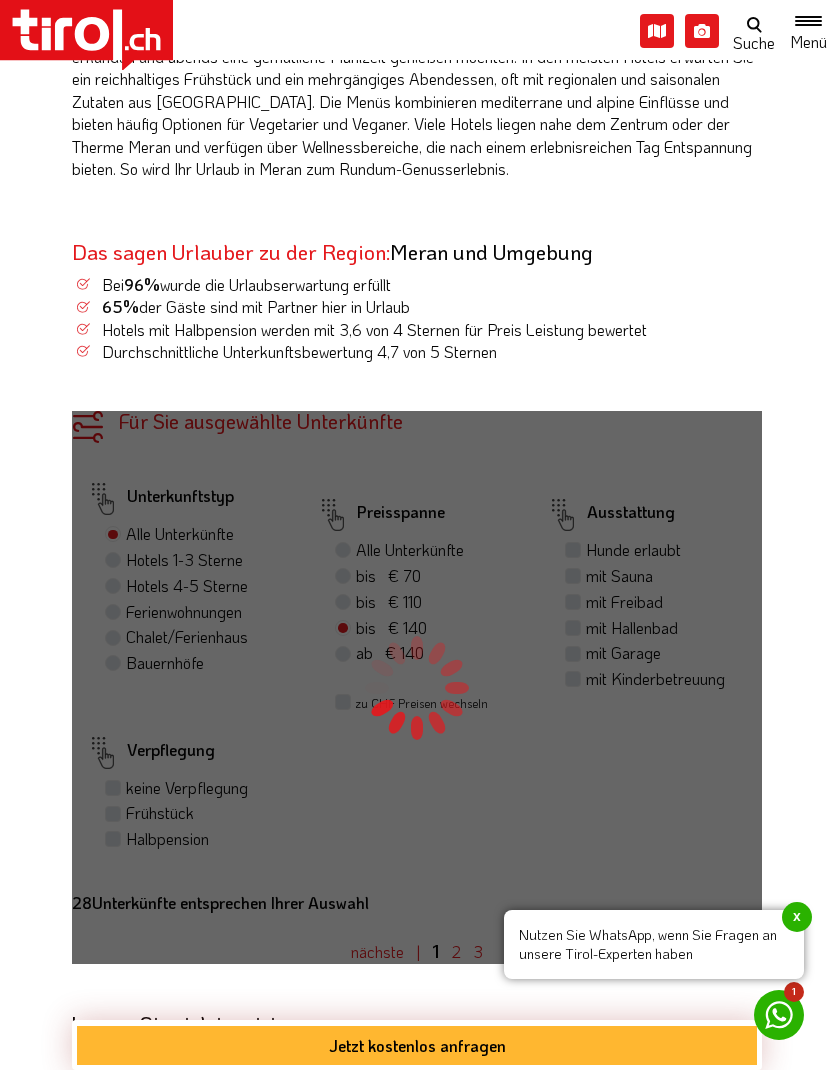 click on "Für Sie ausgewählte Unterkünfte   Ihre Unterkünfte in der Region          Unterkunftstyp        Alle Unterkünfte           Hotels 1-3 Sterne             Hotels 4-5 Sterne             Ferienwohnungen             Chalet/Ferienhaus             Bauernhöfe                 Preisspanne        Alle Unterkünfte            bis   € 70   bis  CHF 65               bis   € 110   bis  CHF 103               bis   € 140   bis  CHF 131               ab   € 140   ab  CHF 131                zu CHF Preisen wechseln           Ausstattung            Hunde erlaubt               mit Sauna               mit Freibad               mit Hallenbad               mit Garage               mit Kinderbetreuung               Verpflegung            keine Verpflegung               Frühstück               Halbpension                 weitere Filter anzeigen    Filter ausblenden           28  Unterkünfte entsprechen Ihrer Auswahl       Alternative Unterkünfte in der Umgebung       nächste   |" at bounding box center [417, 687] 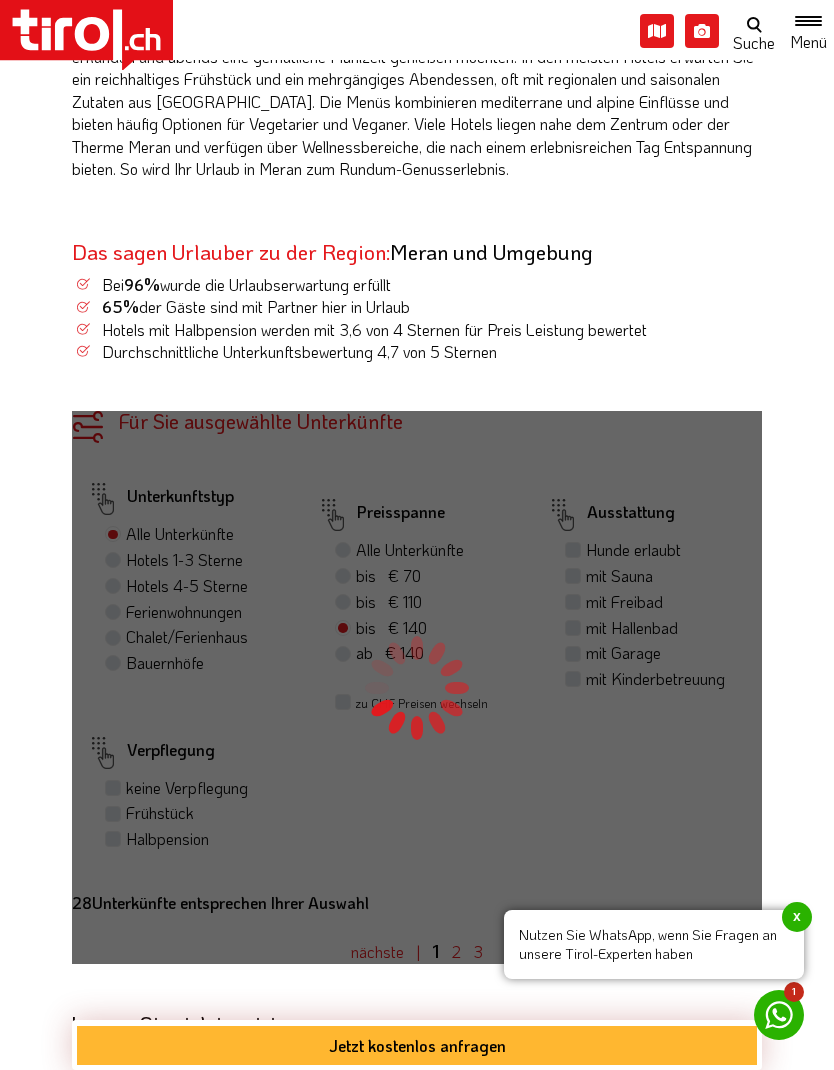 click on "Für Sie ausgewählte Unterkünfte   Ihre Unterkünfte in der Region          Unterkunftstyp        Alle Unterkünfte           Hotels 1-3 Sterne             Hotels 4-5 Sterne             Ferienwohnungen             Chalet/Ferienhaus             Bauernhöfe                 Preisspanne        Alle Unterkünfte            bis   € 70   bis  CHF 65               bis   € 110   bis  CHF 103               bis   € 140   bis  CHF 131               ab   € 140   ab  CHF 131                zu CHF Preisen wechseln           Ausstattung            Hunde erlaubt               mit Sauna               mit Freibad               mit Hallenbad               mit Garage               mit Kinderbetreuung               Verpflegung            keine Verpflegung               Frühstück               Halbpension                 weitere Filter anzeigen    Filter ausblenden           28  Unterkünfte entsprechen Ihrer Auswahl       Alternative Unterkünfte in der Umgebung       nächste   |" at bounding box center (417, 687) 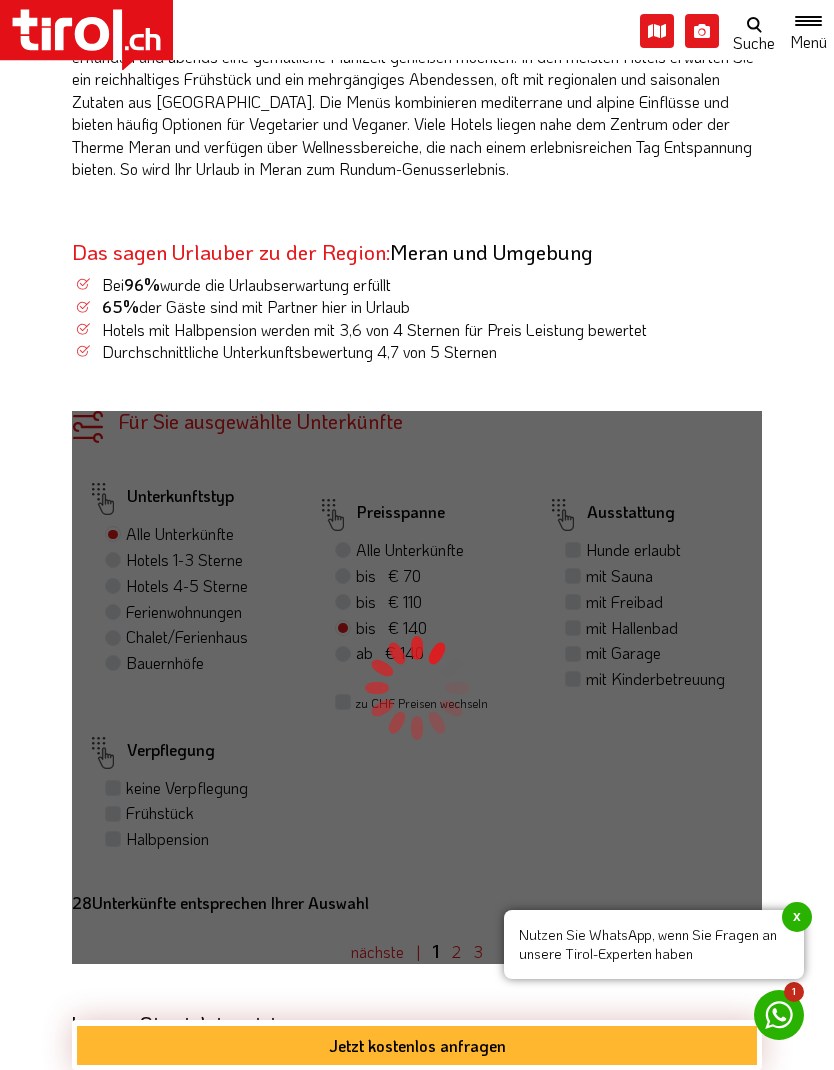 click on "Für Sie ausgewählte Unterkünfte   Ihre Unterkünfte in der Region          Unterkunftstyp        Alle Unterkünfte           Hotels 1-3 Sterne             Hotels 4-5 Sterne             Ferienwohnungen             Chalet/Ferienhaus             Bauernhöfe                 Preisspanne        Alle Unterkünfte            bis   € 70   bis  CHF 65               bis   € 110   bis  CHF 103               bis   € 140   bis  CHF 131               ab   € 140   ab  CHF 131                zu CHF Preisen wechseln           Ausstattung            Hunde erlaubt               mit Sauna               mit Freibad               mit Hallenbad               mit Garage               mit Kinderbetreuung               Verpflegung            keine Verpflegung               Frühstück               Halbpension                 weitere Filter anzeigen    Filter ausblenden           28  Unterkünfte entsprechen Ihrer Auswahl       Alternative Unterkünfte in der Umgebung       nächste   |" at bounding box center (417, 687) 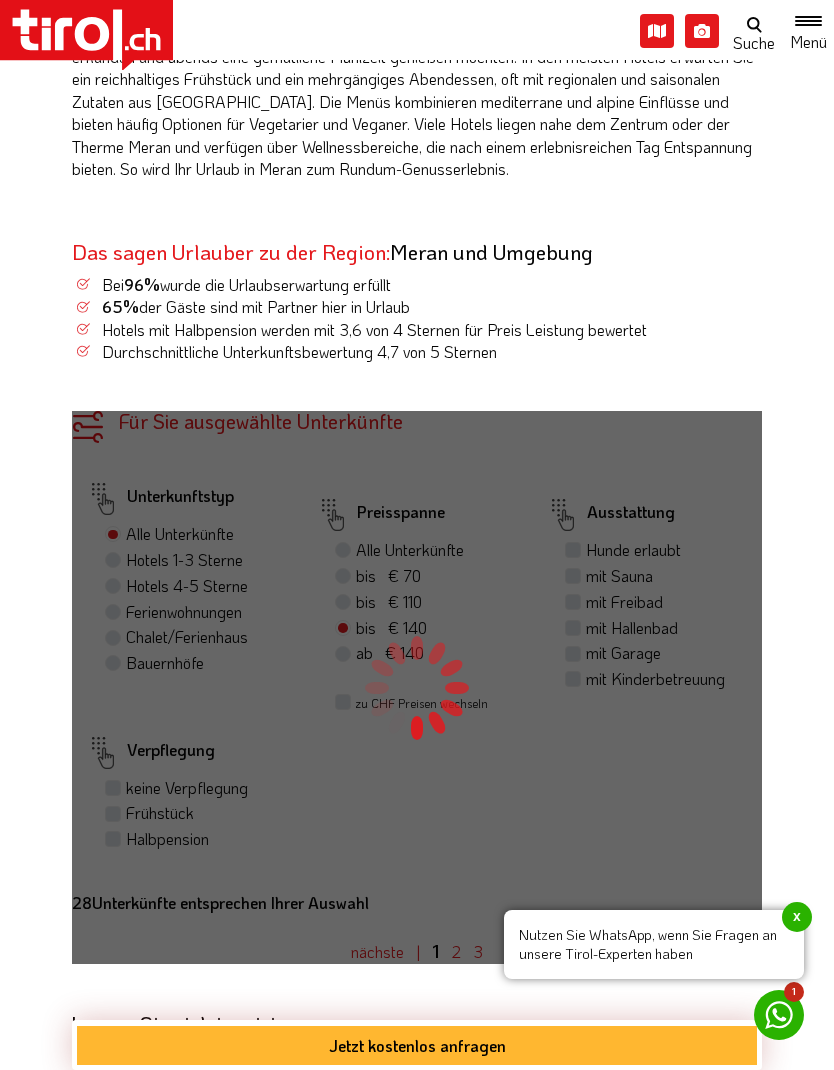 click on ".st0{fill:#FFFFFF}.st1{fill:#E31017}       Die Region Tirol  Nordtirol - Südtirol - Osttirol      Tirol/Nordtirol    Tirol/Nordtirol      Achensee      Alpbachtal & Tiroler Seenland      Arlberg      Ferienregion Imst      Ferienregion Reutte      Hall-Wattens      Innsbruck und seine Feriendörfer      Kaiserwinkl      Kitzbühel      Kitzbüheler Alpen      Kufsteinerland      Lechtal      Seefeld      Ötztal      Paznaun Ischgl      Pitztal      Serfaus Fiss Ladis      Silberregion Karwendel      Stubaital      Tannheimer Tal      Tirol West      Tiroler Oberland / Reschenpass      Tiroler Zugspitz Arena      Wilder Kaiser      Wildschönau      Wipptal      Zillertal      Osttirol    Osttirol      Defereggental      Hochpustertal      Lienzer Dolomiten      Nationalparkregion      Südtirol    Südtirol      Ahrntal      Alta Badia      Bozen und Umgebung      Dolomiten      Eisacktal" at bounding box center (417, -745) 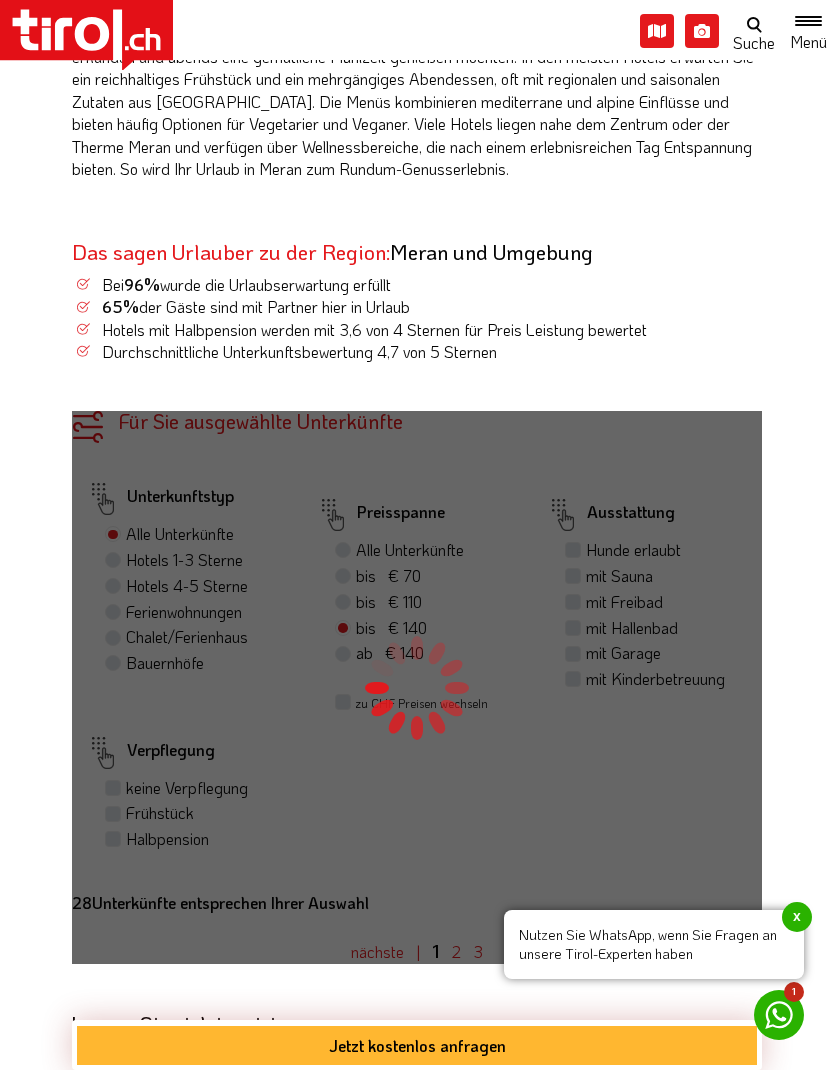 click on ".st0{fill:#FFFFFF}.st1{fill:#E31017}       Die Region Tirol  Nordtirol - Südtirol - Osttirol      Tirol/Nordtirol    Tirol/Nordtirol      Achensee      Alpbachtal & Tiroler Seenland      Arlberg      Ferienregion Imst      Ferienregion Reutte      Hall-Wattens      Innsbruck und seine Feriendörfer      Kaiserwinkl      Kitzbühel      Kitzbüheler Alpen      Kufsteinerland      Lechtal      Seefeld      Ötztal      Paznaun Ischgl      Pitztal      Serfaus Fiss Ladis      Silberregion Karwendel      Stubaital      Tannheimer Tal      Tirol West      Tiroler Oberland / Reschenpass      Tiroler Zugspitz Arena      Wilder Kaiser      Wildschönau      Wipptal      Zillertal      Osttirol    Osttirol      Defereggental      Hochpustertal      Lienzer Dolomiten      Nationalparkregion      Südtirol    Südtirol      Ahrntal      Alta Badia      Bozen und Umgebung      Dolomiten      Eisacktal" at bounding box center [417, -745] 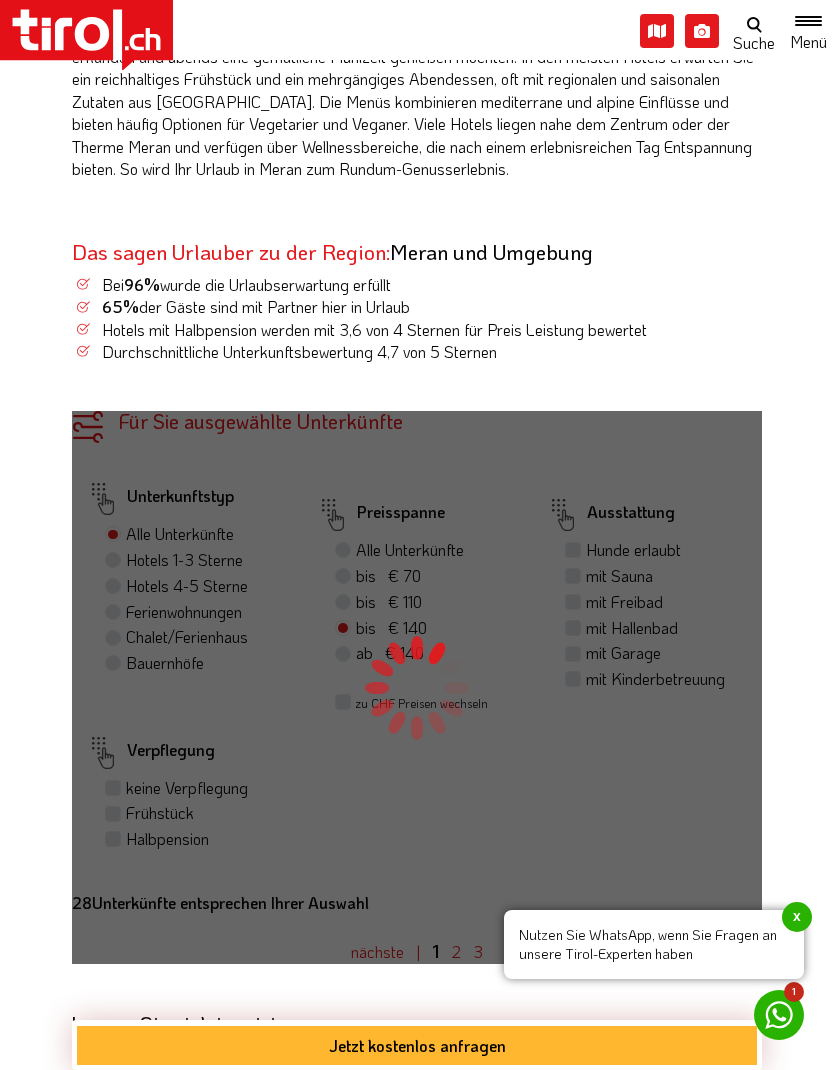 click on "Hotels mit Halbpension werden mit 3,6 von 4 Sternen für Preis Leistung bewertet" at bounding box center (417, 330) 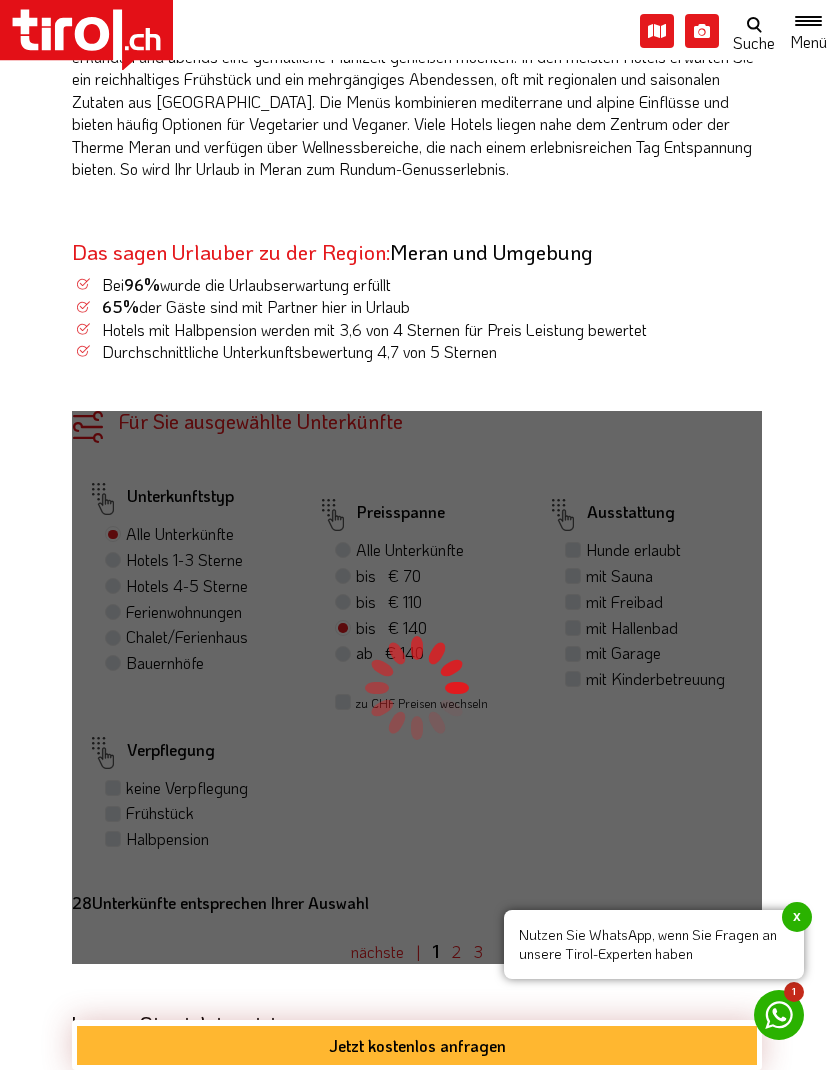click on "Lassen Sie sich inspirieren" at bounding box center [417, 1023] 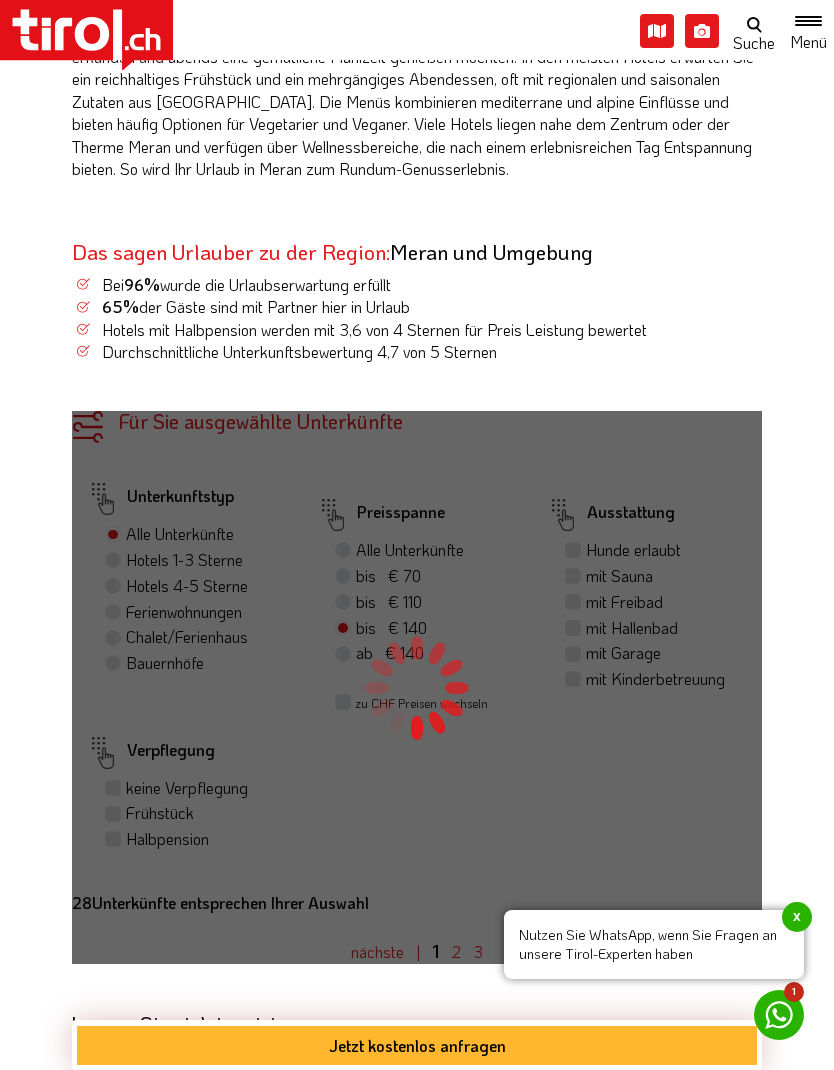 click on "x" at bounding box center [797, 917] 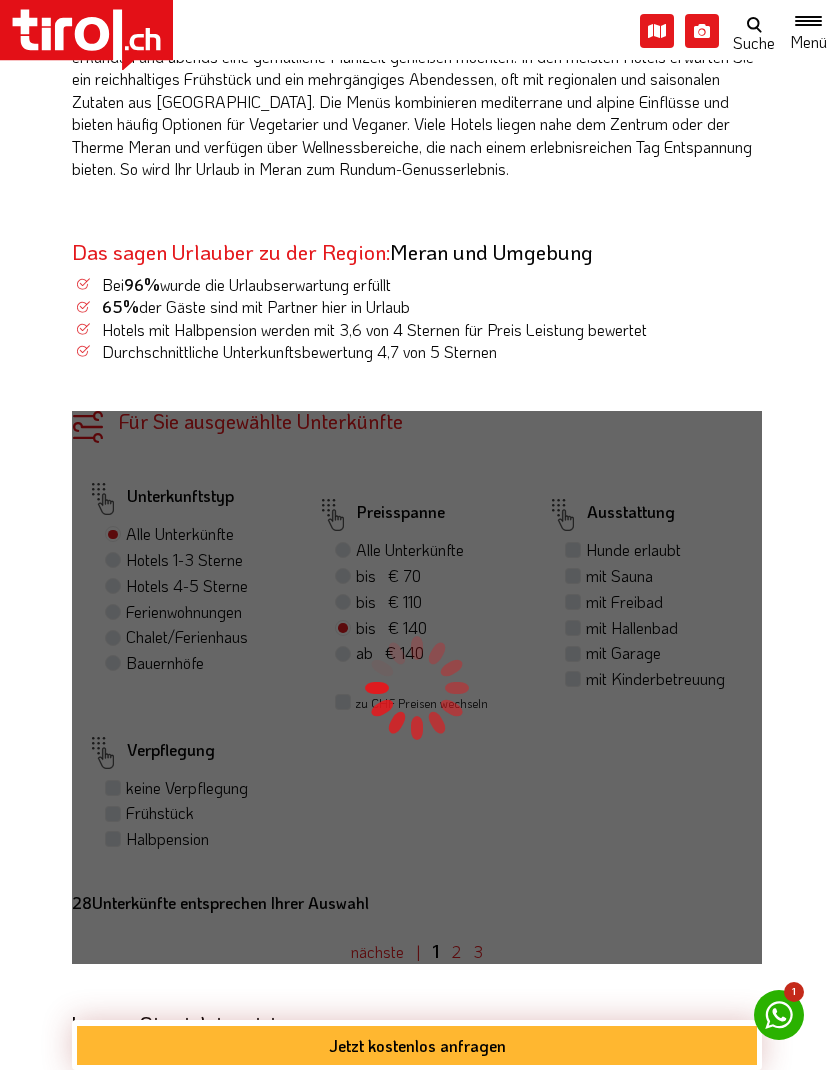 click on "Lassen Sie sich inspirieren" at bounding box center (417, 1023) 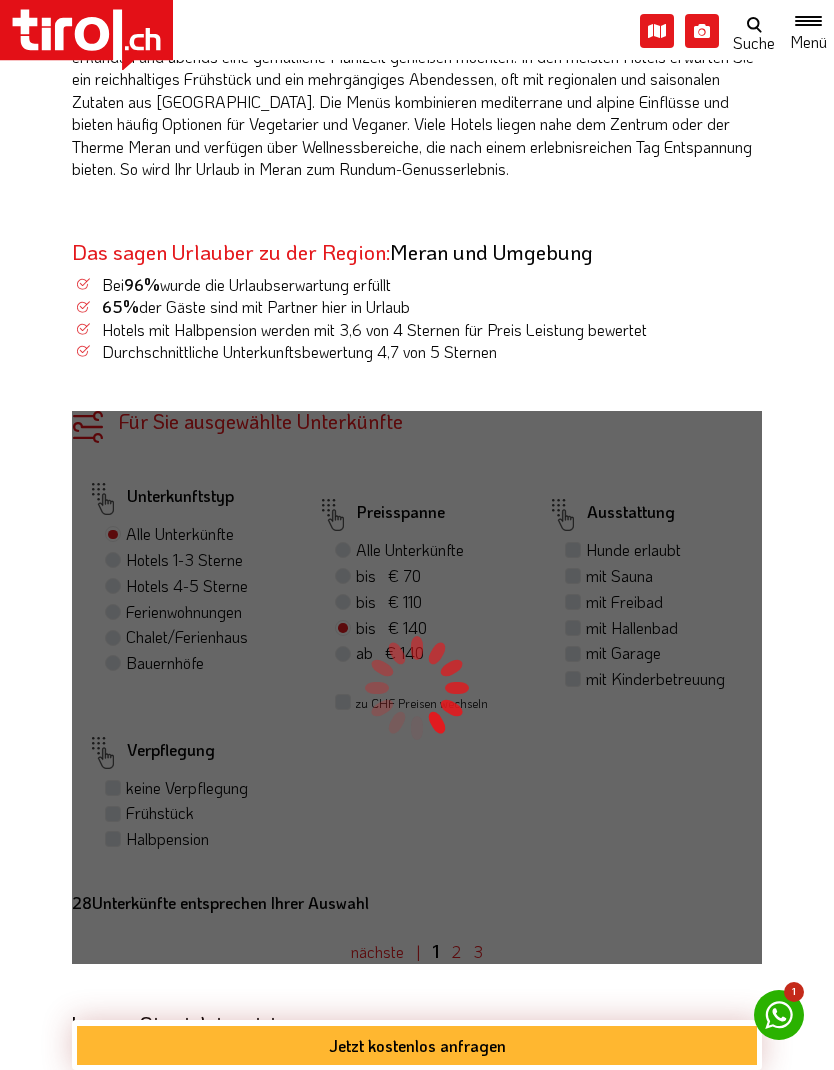 click on "65%  der Gäste sind mit Partner hier in Urlaub" at bounding box center [417, 307] 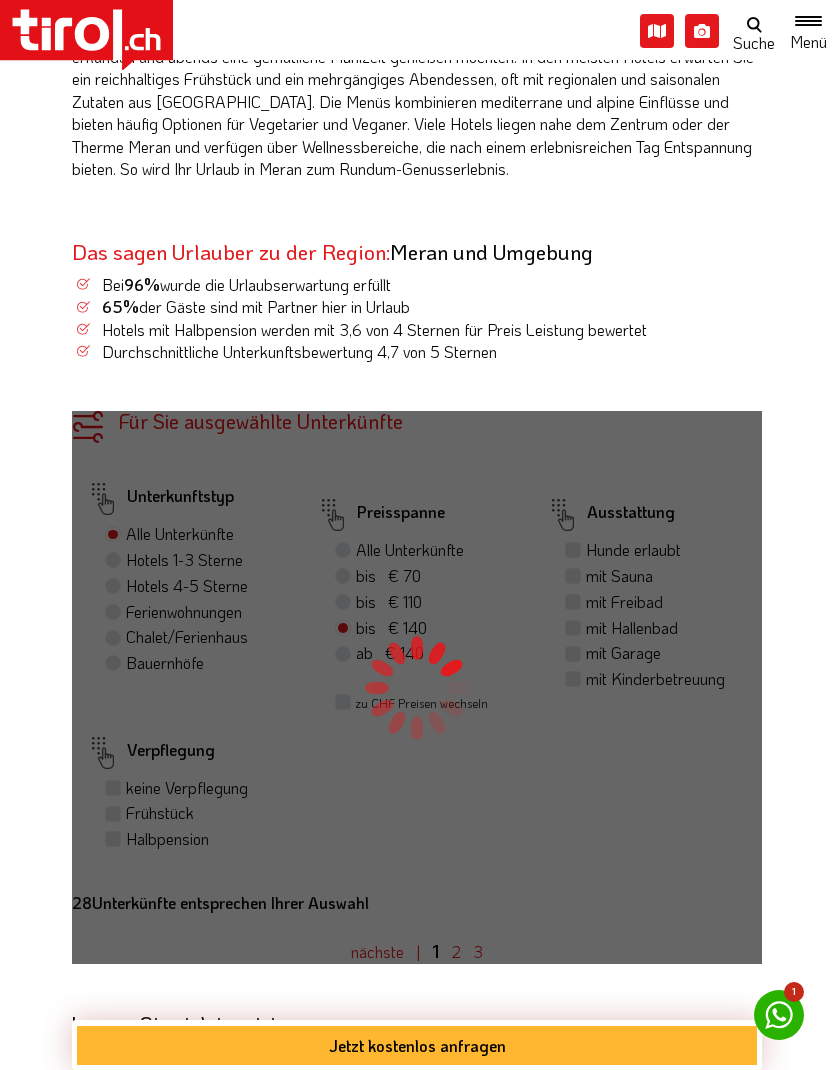 click on "Das sagen Urlauber zu der Region:  Meran und Umgebung" at bounding box center (417, 251) 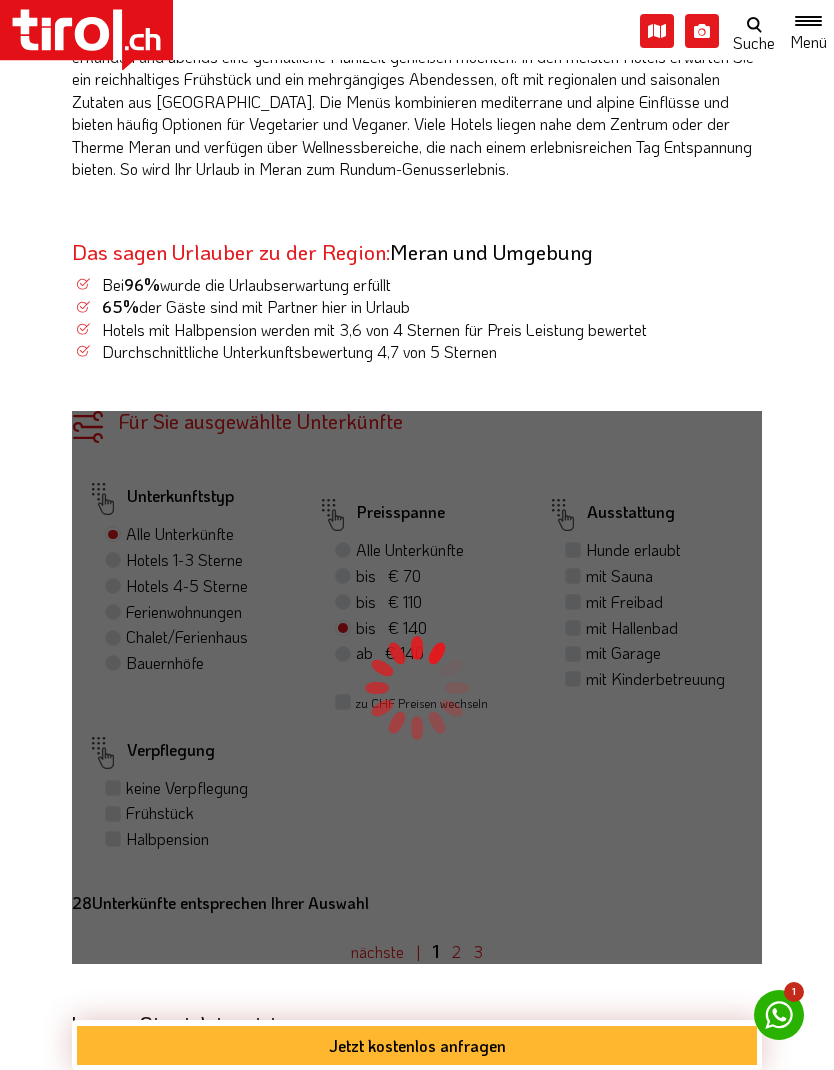 click on "Für Sie ausgewählte Unterkünfte   Ihre Unterkünfte in der Region          Unterkunftstyp        Alle Unterkünfte           Hotels 1-3 Sterne             Hotels 4-5 Sterne             Ferienwohnungen             Chalet/Ferienhaus             Bauernhöfe                 Preisspanne        Alle Unterkünfte            bis   € 70   bis  CHF 65               bis   € 110   bis  CHF 103               bis   € 140   bis  CHF 131               ab   € 140   ab  CHF 131                zu CHF Preisen wechseln           Ausstattung            Hunde erlaubt               mit Sauna               mit Freibad               mit Hallenbad               mit Garage               mit Kinderbetreuung               Verpflegung            keine Verpflegung               Frühstück               Halbpension                 weitere Filter anzeigen    Filter ausblenden           28  Unterkünfte entsprechen Ihrer Auswahl       Alternative Unterkünfte in der Umgebung       nächste   |" at bounding box center [417, 687] 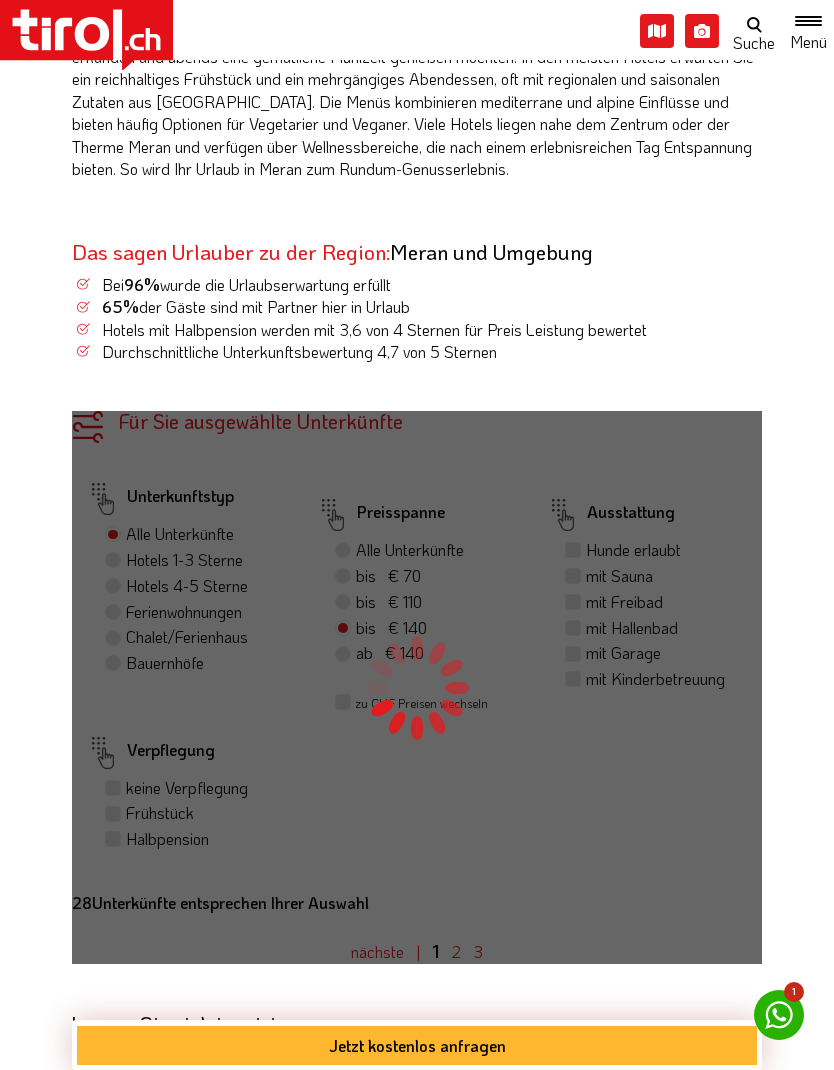 click on "Für Sie ausgewählte Unterkünfte   Ihre Unterkünfte in der Region          Unterkunftstyp        Alle Unterkünfte           Hotels 1-3 Sterne             Hotels 4-5 Sterne             Ferienwohnungen             Chalet/Ferienhaus             Bauernhöfe                 Preisspanne        Alle Unterkünfte            bis   € 70   bis  CHF 65               bis   € 110   bis  CHF 103               bis   € 140   bis  CHF 131               ab   € 140   ab  CHF 131                zu CHF Preisen wechseln           Ausstattung            Hunde erlaubt               mit Sauna               mit Freibad               mit Hallenbad               mit Garage               mit Kinderbetreuung               Verpflegung            keine Verpflegung               Frühstück               Halbpension                 weitere Filter anzeigen    Filter ausblenden           28  Unterkünfte entsprechen Ihrer Auswahl       Alternative Unterkünfte in der Umgebung       nächste   |" at bounding box center (417, 687) 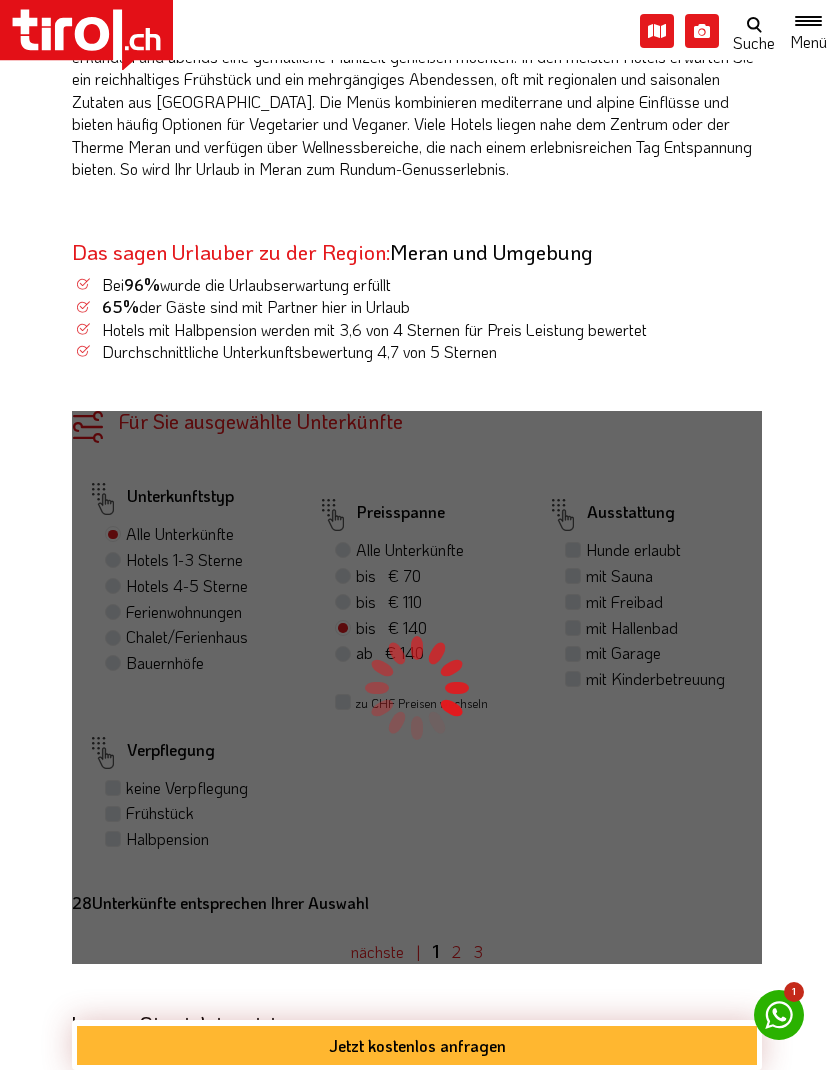 click on "65%  der Gäste sind mit Partner hier in Urlaub" at bounding box center [417, 307] 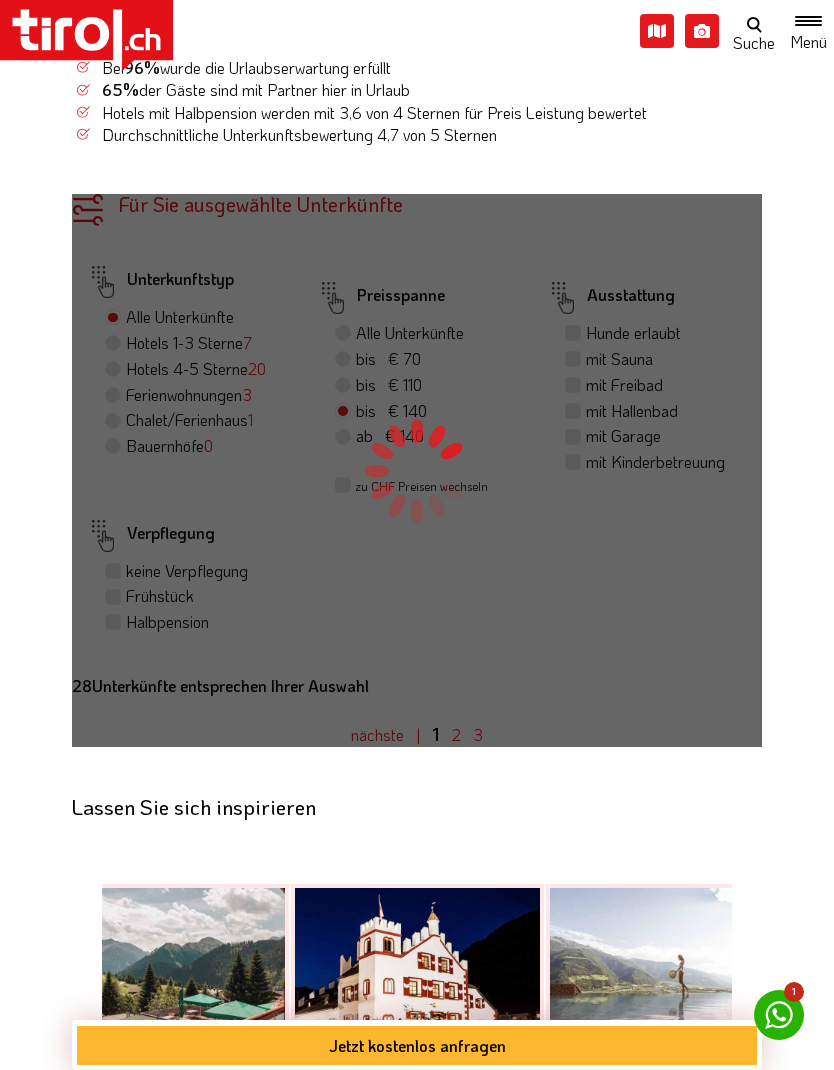scroll, scrollTop: 1511, scrollLeft: 0, axis: vertical 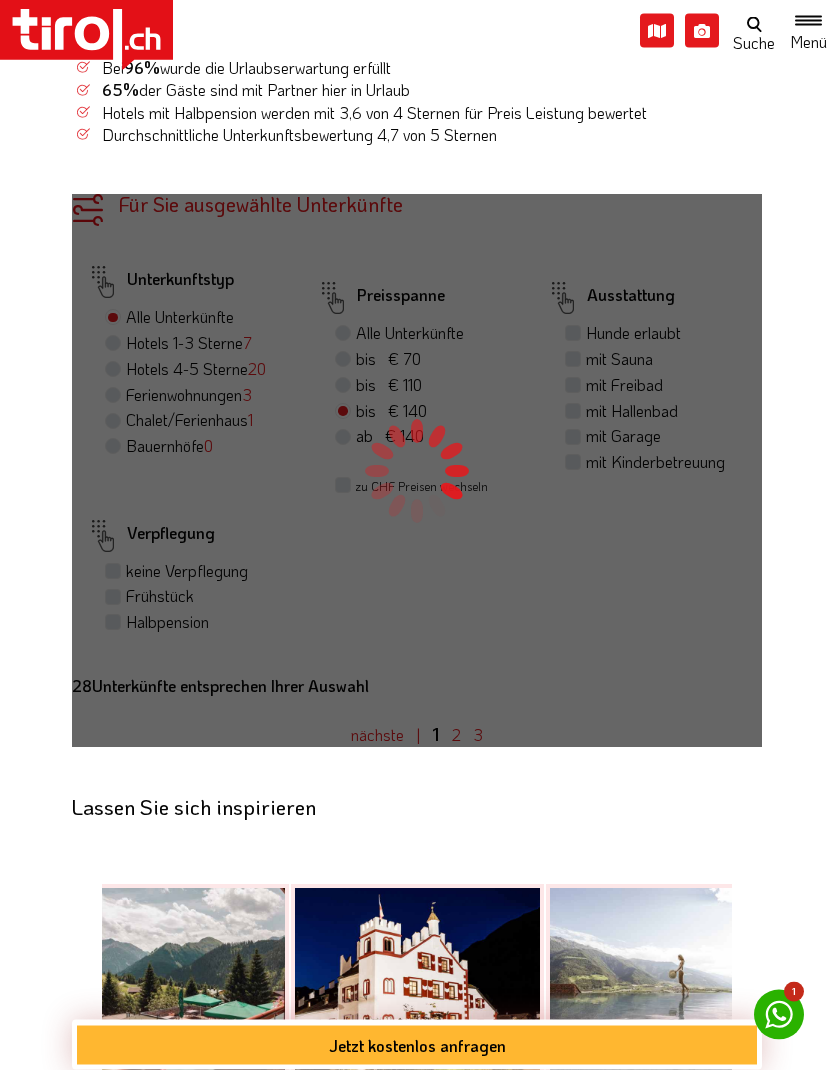 click on "Für Sie ausgewählte Unterkünfte   Ihre Unterkünfte in der Region          Unterkunftstyp        Alle Unterkünfte           Hotels 1-3 Sterne  7            Hotels 4-5 Sterne  20            Ferienwohnungen  3            Chalet/Ferienhaus  1            Bauernhöfe  0                Preisspanne        Alle Unterkünfte            bis   € 70   bis  CHF 65               bis   € 110   bis  CHF 103               bis   € 140   bis  CHF 131               ab   € 140   ab  CHF 131                zu CHF Preisen wechseln           Ausstattung            Hunde erlaubt               mit Sauna               mit Freibad               mit Hallenbad               mit Garage               mit Kinderbetreuung               Verpflegung            keine Verpflegung               Frühstück               Halbpension                 weitere Filter anzeigen    Filter ausblenden           28  Unterkünfte entsprechen Ihrer Auswahl       Alternative Unterkünfte in der Umgebung         1" at bounding box center (417, 471) 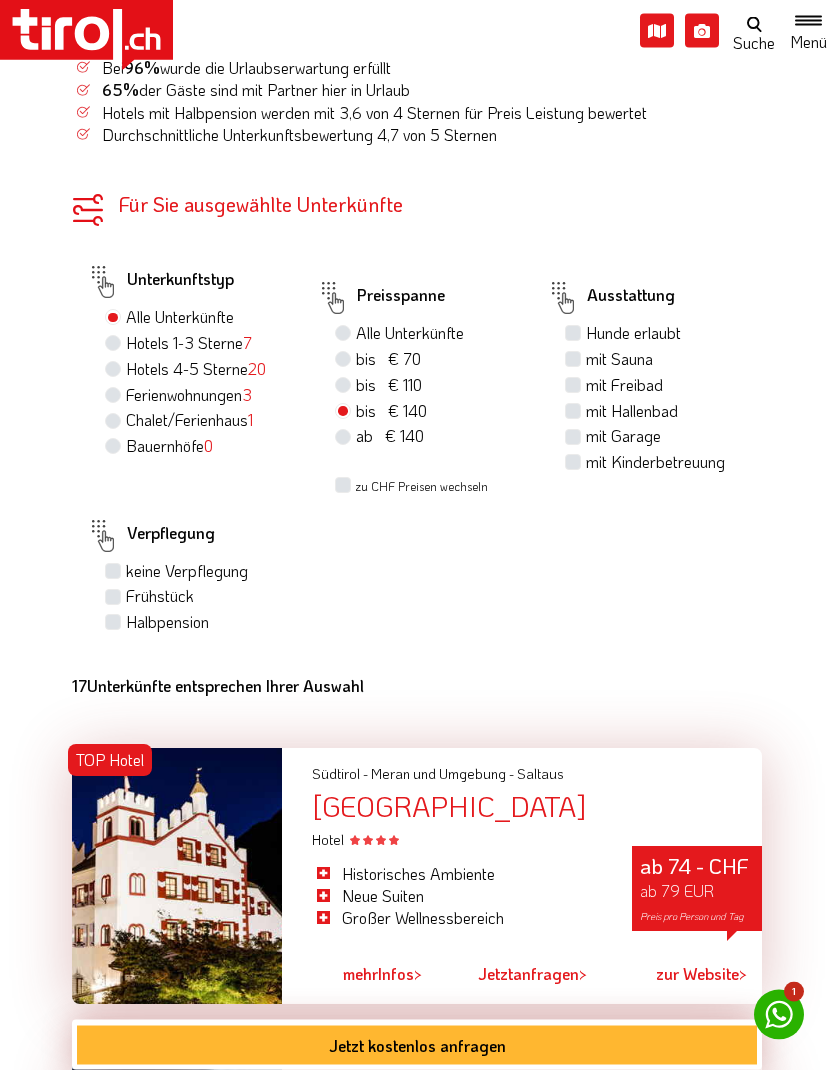 scroll, scrollTop: 1512, scrollLeft: 0, axis: vertical 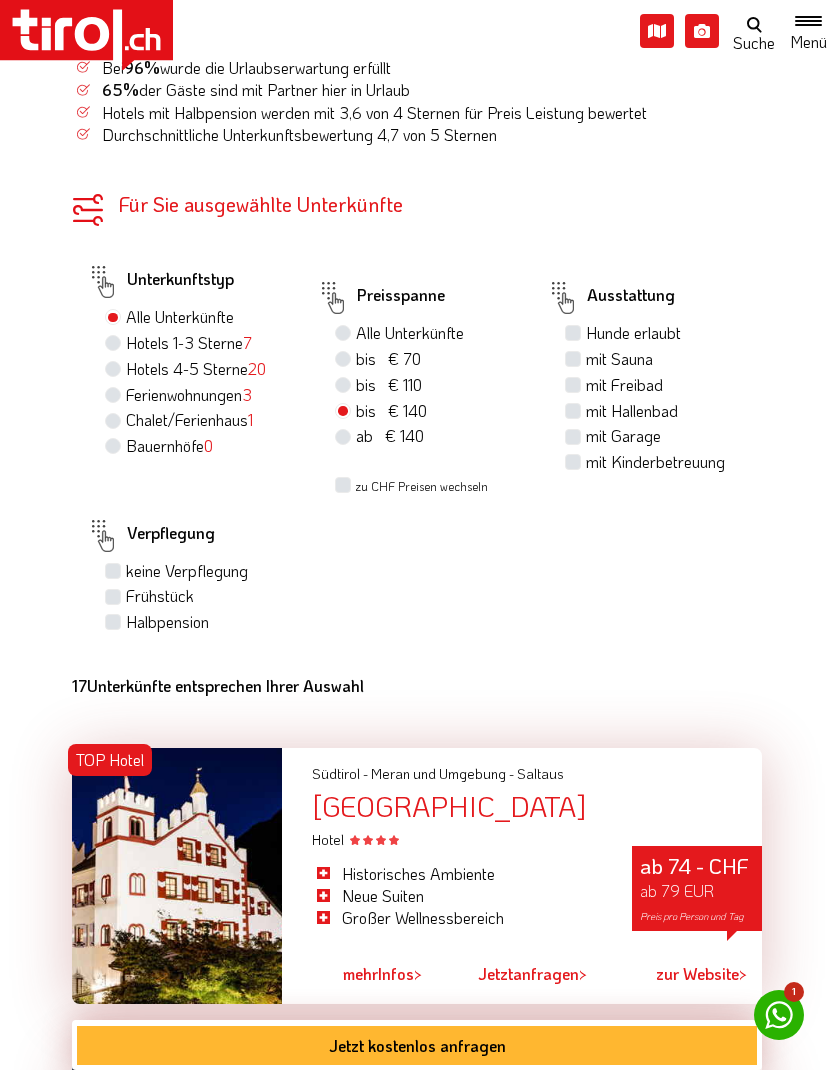 click on "Alle Unterkünfte" at bounding box center [410, 333] 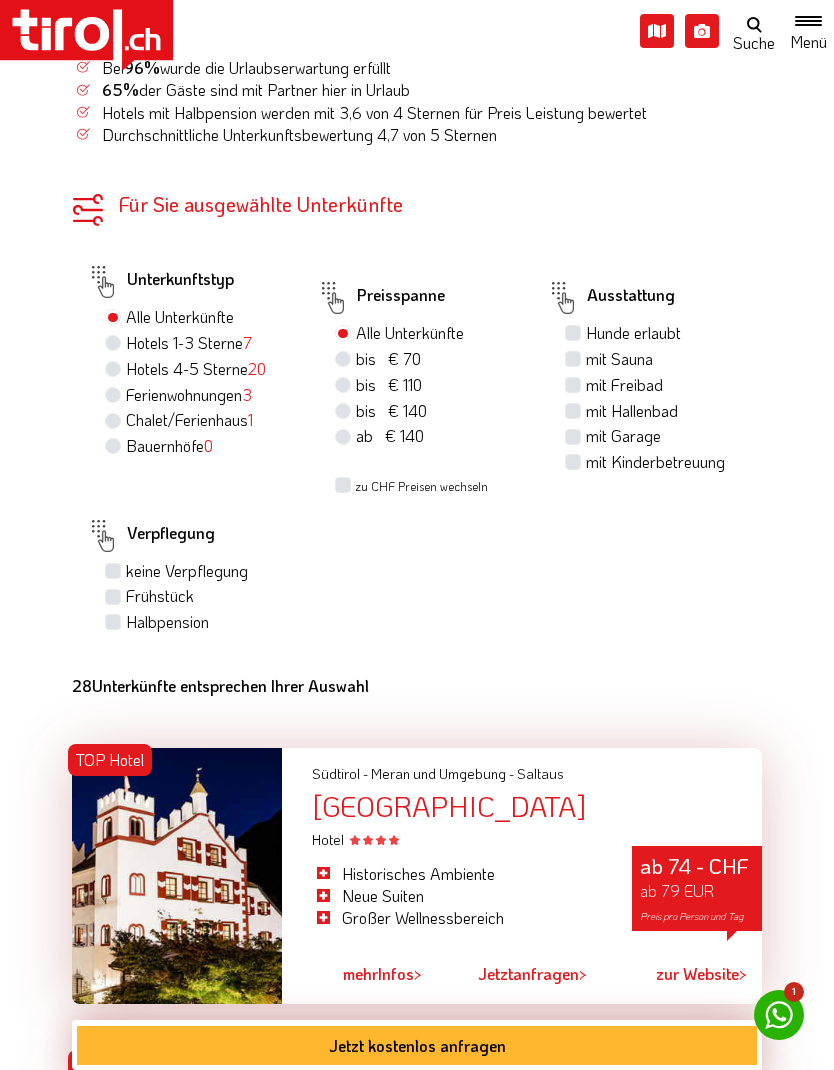 click on "mit Sauna" at bounding box center (619, 359) 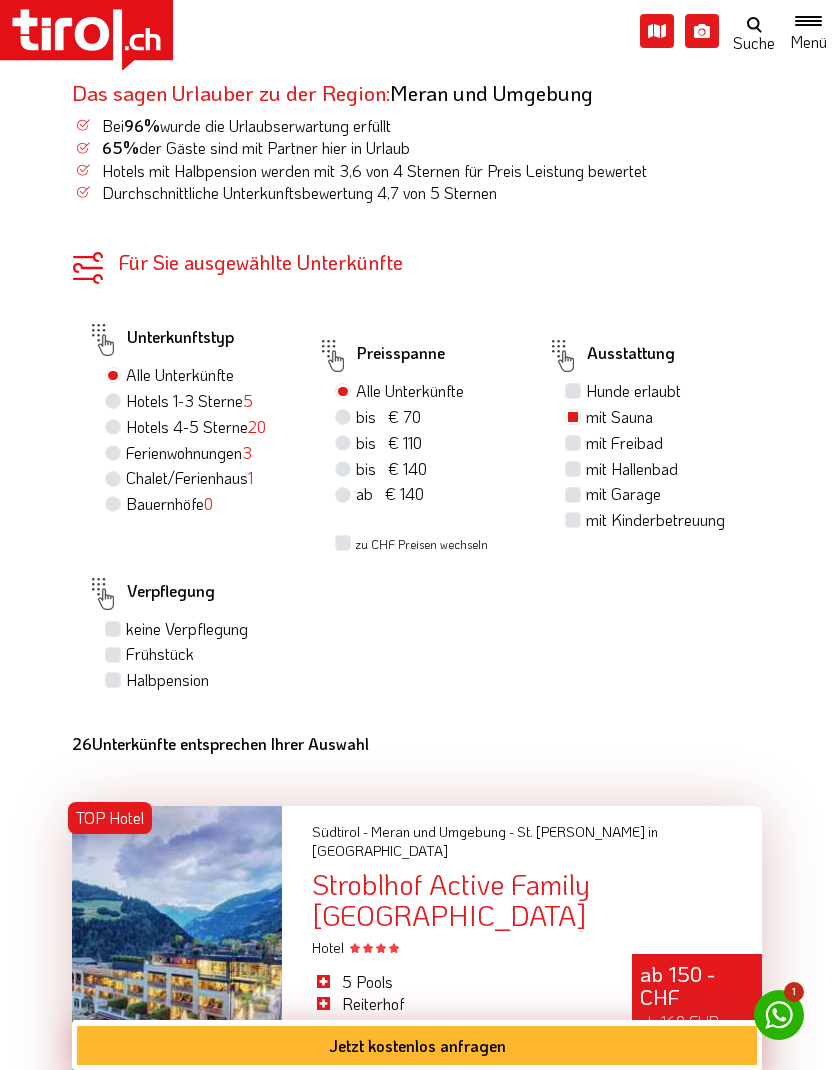 scroll, scrollTop: 1491, scrollLeft: 0, axis: vertical 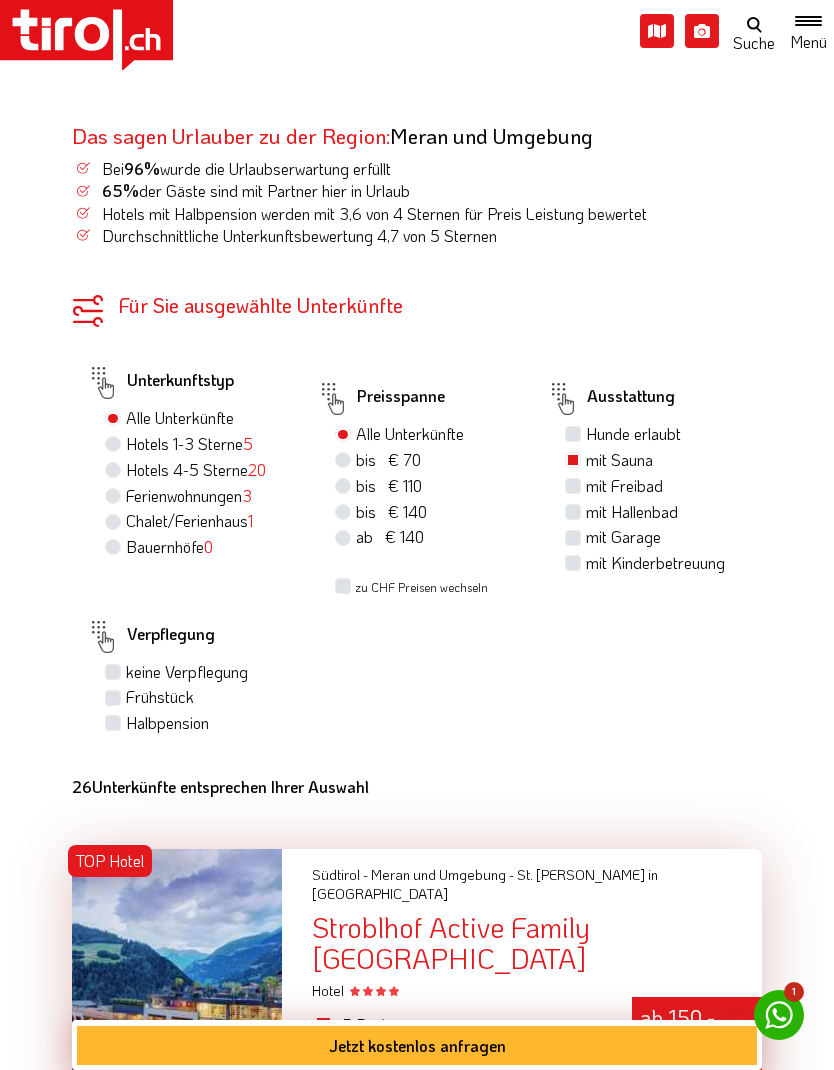 click on "Halbpension" at bounding box center [167, 723] 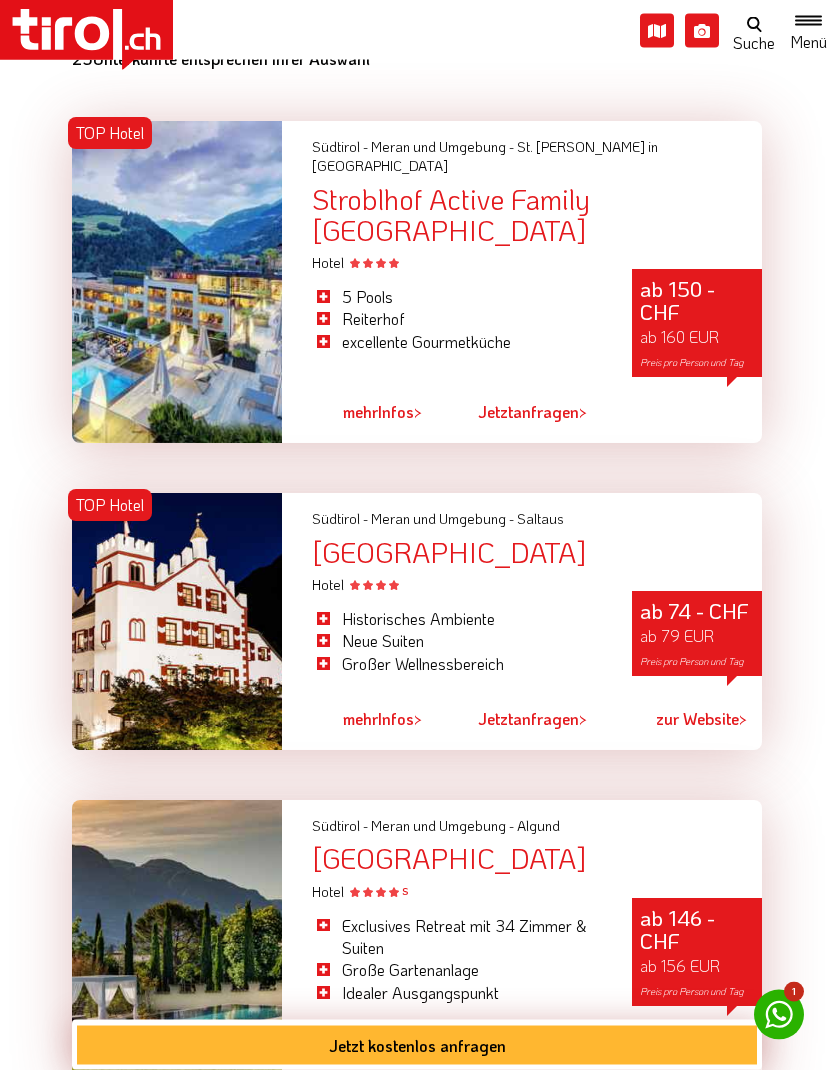scroll, scrollTop: 2124, scrollLeft: 0, axis: vertical 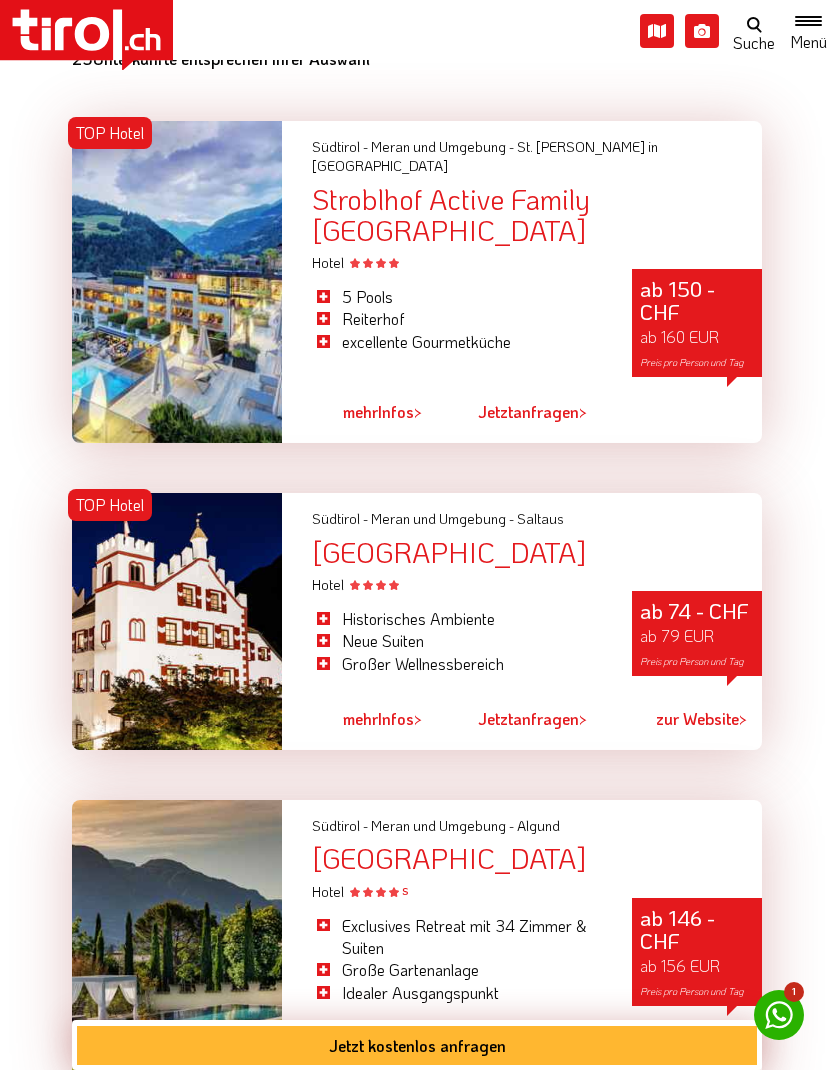 click on "ab 74 - CHF
ab 79 EUR
Preis pro Person und Tag" at bounding box center [697, 633] 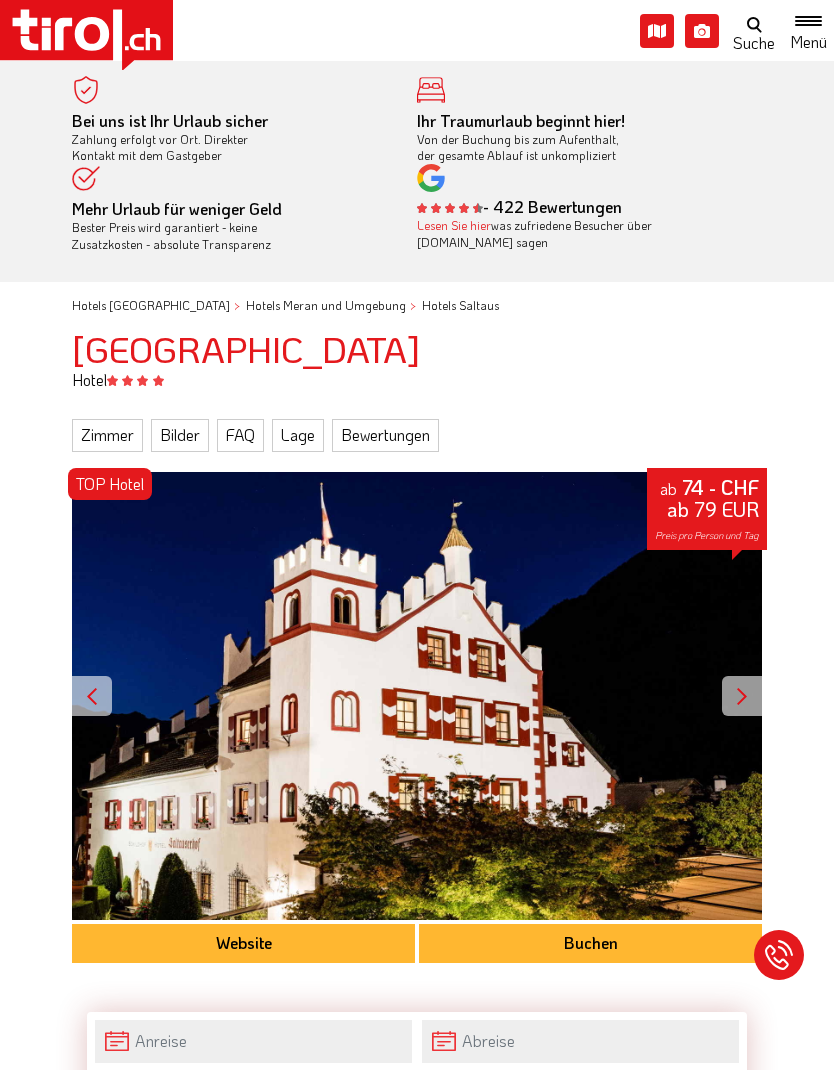 scroll, scrollTop: 0, scrollLeft: 0, axis: both 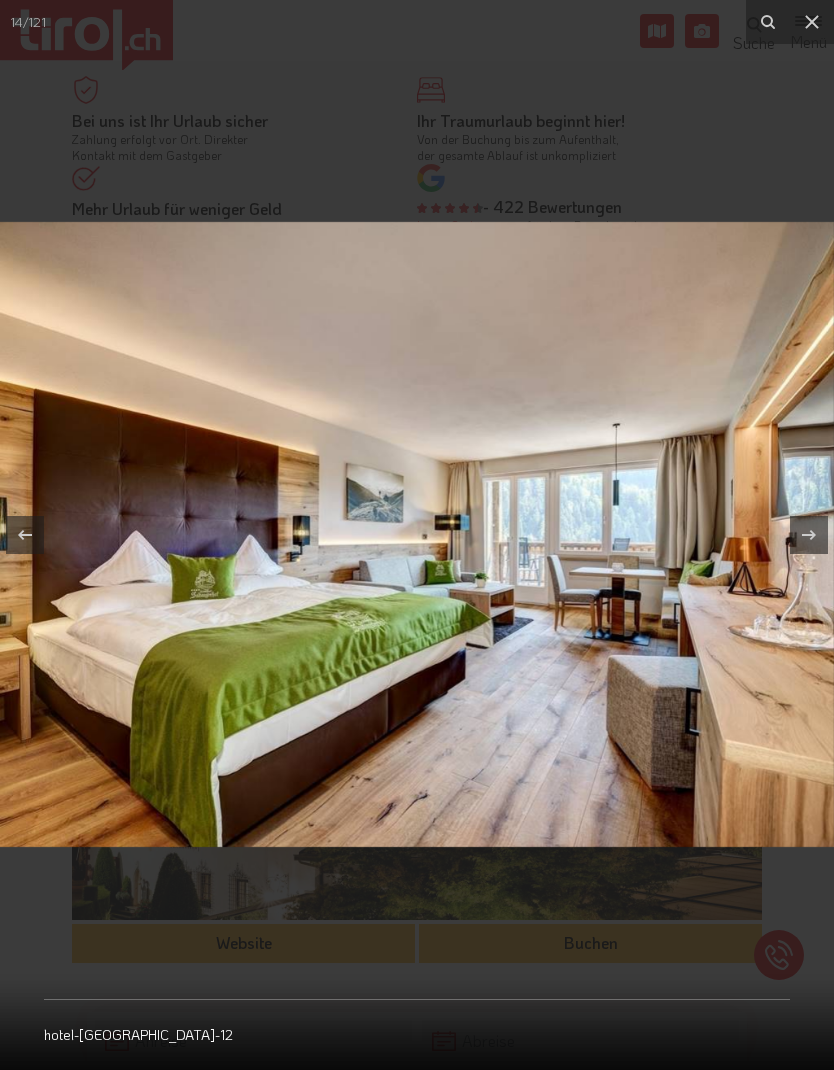 click 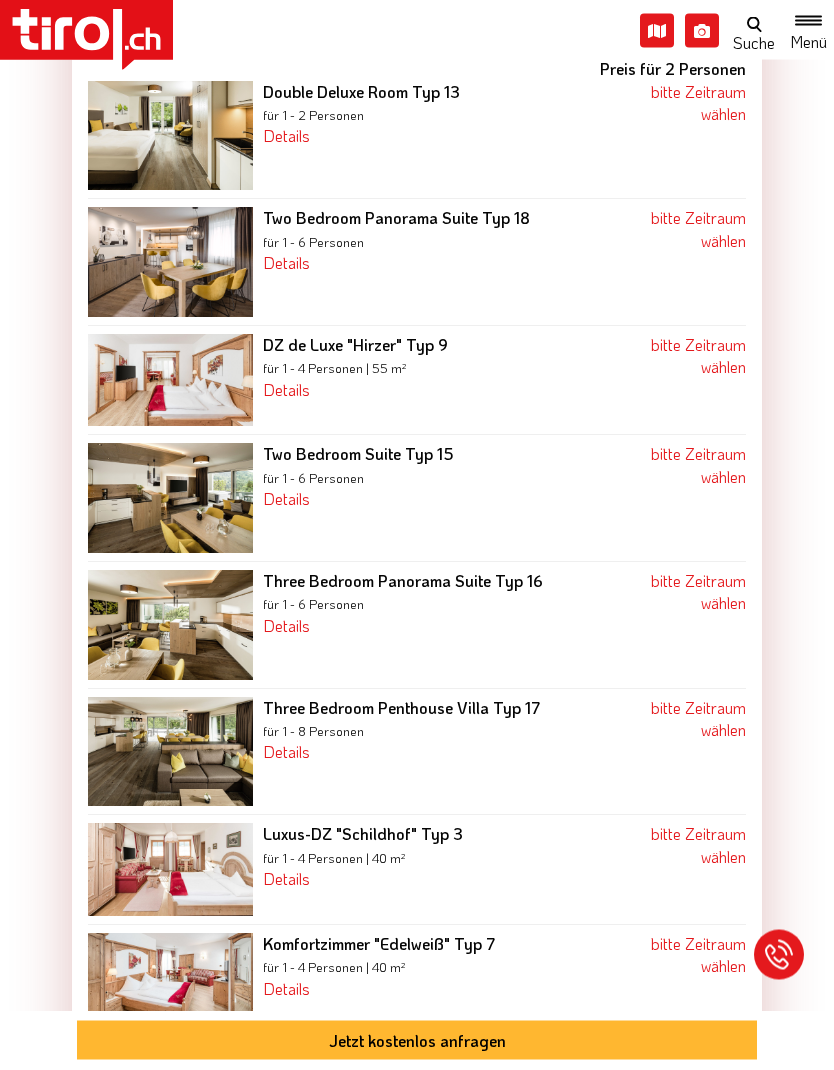 scroll, scrollTop: 1616, scrollLeft: 0, axis: vertical 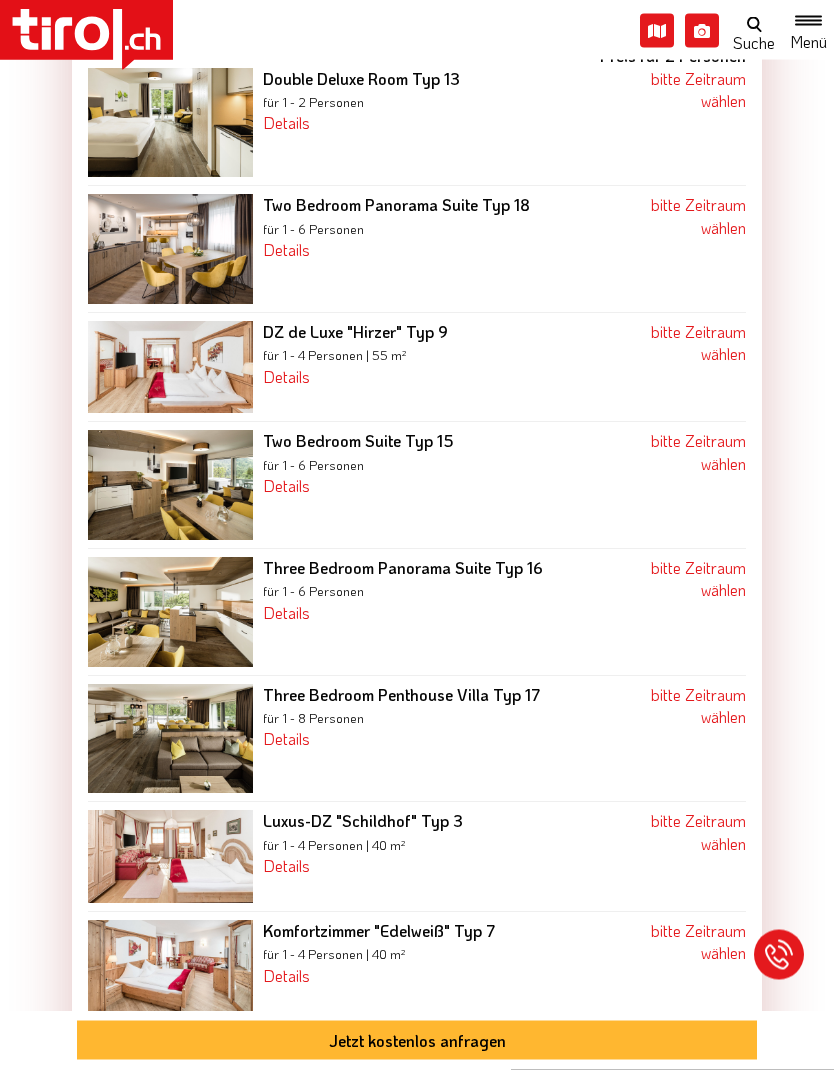 click on "Two Bedroom Suite Typ 15    für 1 - 6 Personen    Details    Neue vollausgestattete Appartement-Suite mit Naturholzboden (ca. 110 m² inkl. 30 m² Terrasse mit Whirlpool) Bestehend aus zwei Schlafzimmern mit großen Boxspringbetten (180 x 200 m), Wohnzimmer und Küche mit Sitzbank, Mikrowelle, Backrohr, Spülmaschine, Kühlschrank, Kaffeemaschine, Wasserkocher, Quellwasser, Esstisch, Schlafcouch für eine Person und Eingangsbereich mit Garderobe. Großzügiges Badezimmer mit Badewanne, Regen ­Relax-Dusche, WC und Bidet, Waschbecken, Föhn, Kosmetikspiegel und Wellnesstasche mit Bademantel, Badepantoffeln, Sauna- und Badetüchern. Waschraum mit Waschmaschine und Trockner. Radio, Direktwahltelefon, Safe, Flat-TV / 3 x 48 Zoll Fernseher + SAT Anschluss, Internetanschluss und kostenloses WLAN. Terrasse mit Gartenmöbeln und Whirlpool. Abweichungen bei den abgebildeten Skizzen und Fotos von den Appartements können auftreten, begründen aber keinen Anspruch auf Preisänderungen oder Rücktritt." at bounding box center [445, 486] 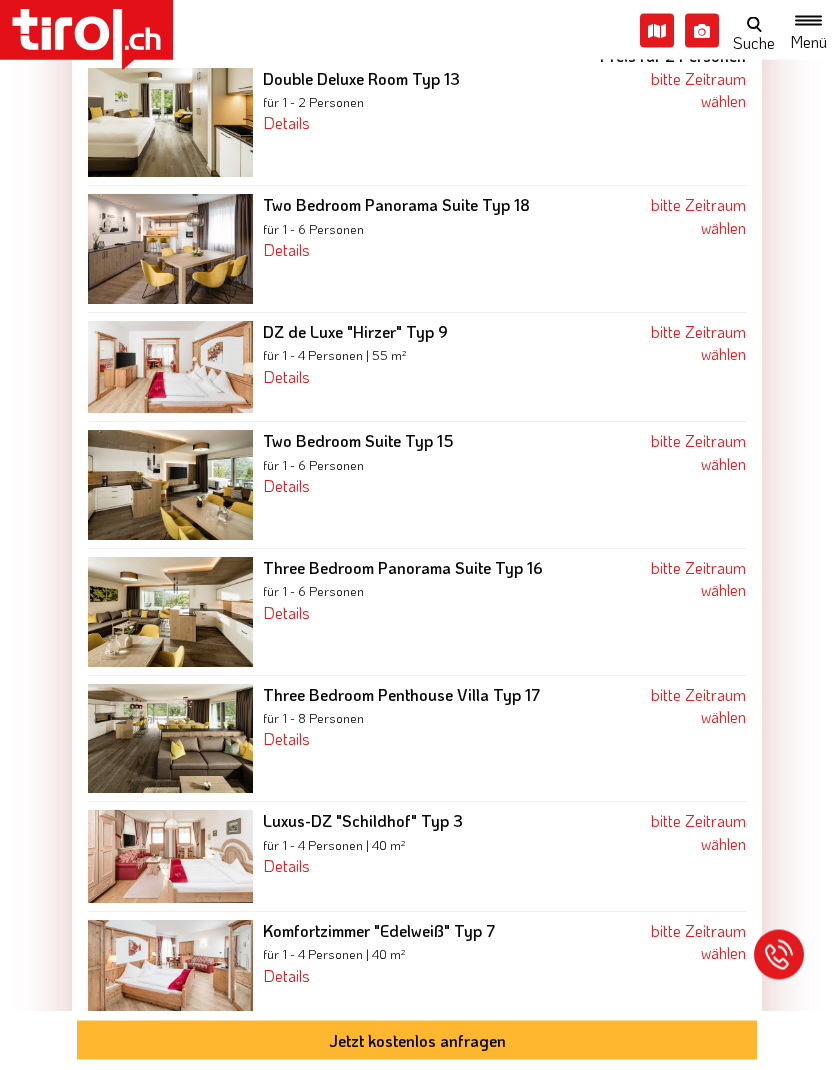 click on "bitte Zeitraum wählen" at bounding box center [691, 453] 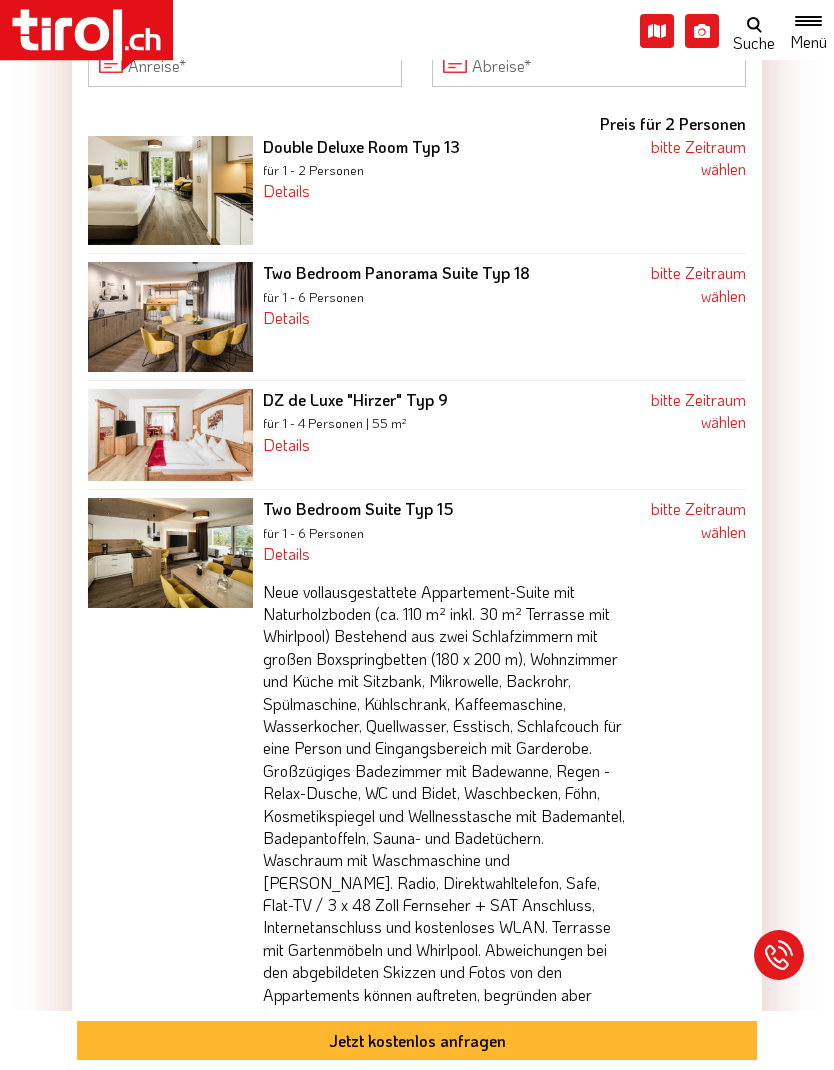 scroll, scrollTop: 1545, scrollLeft: 0, axis: vertical 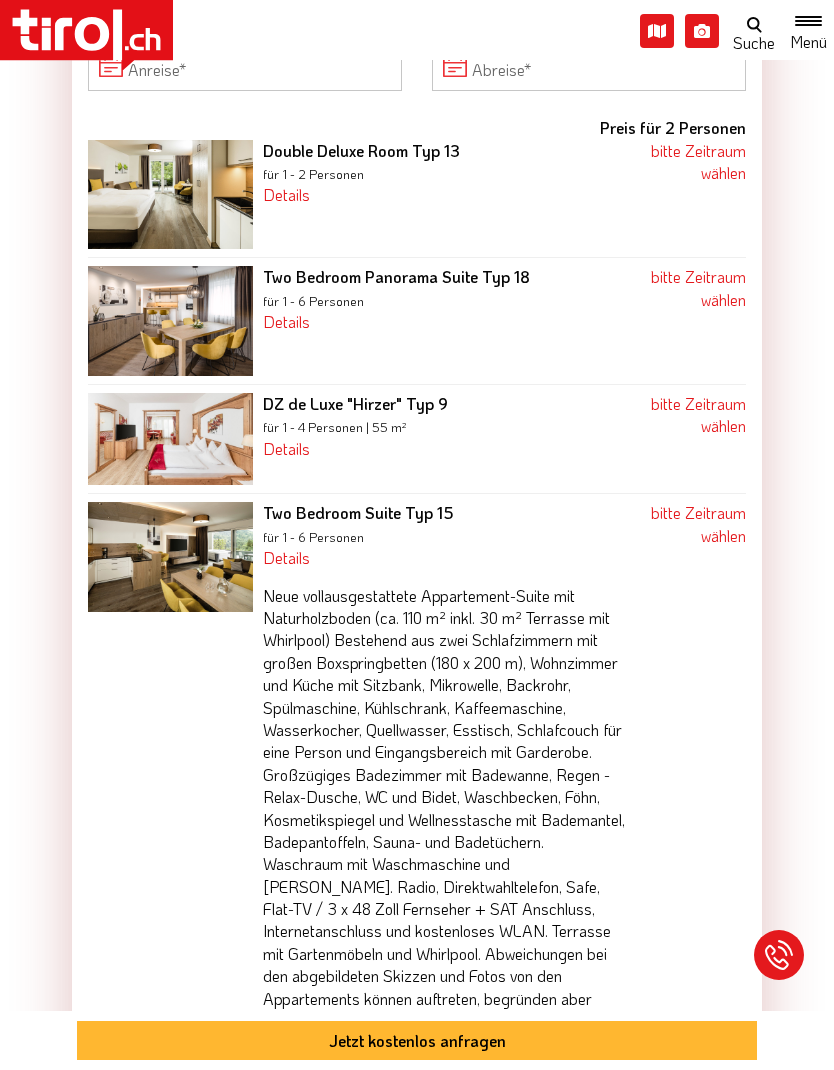 click on "bitte Zeitraum wählen" at bounding box center [698, 523] 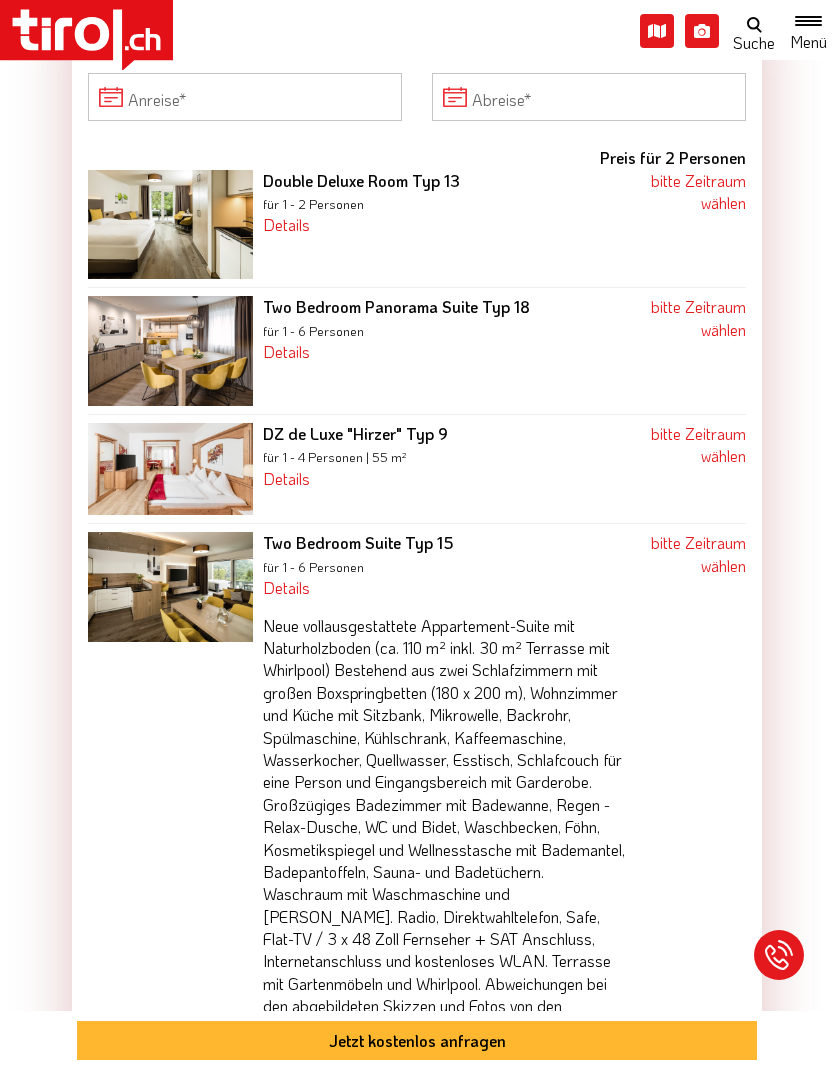 click on "bitte Zeitraum wählen" at bounding box center (698, 553) 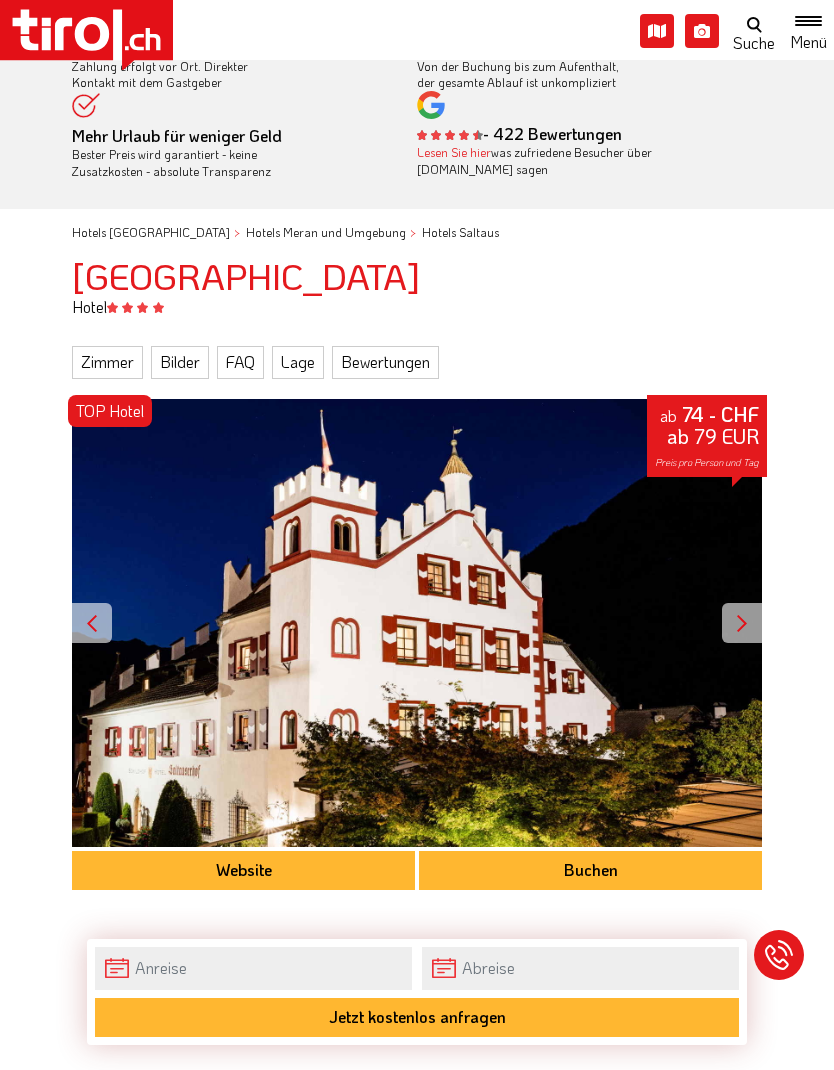 scroll, scrollTop: 0, scrollLeft: 0, axis: both 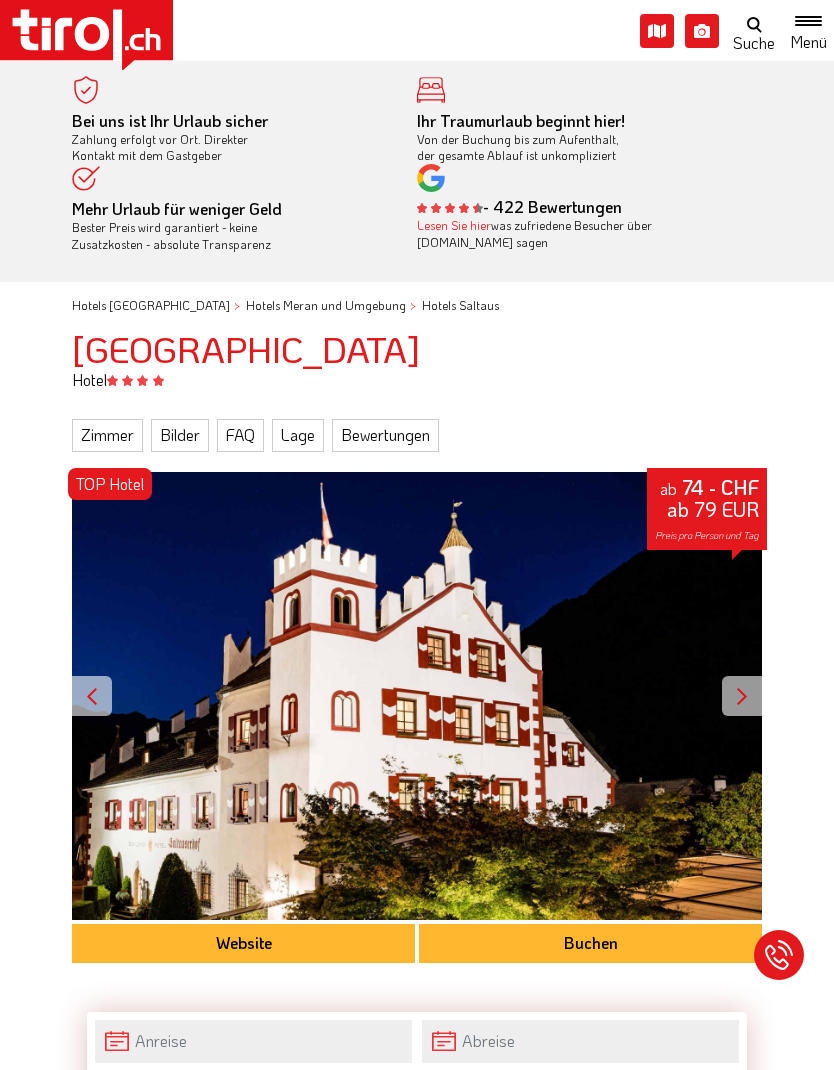 click on "[GEOGRAPHIC_DATA]" at bounding box center [417, 349] 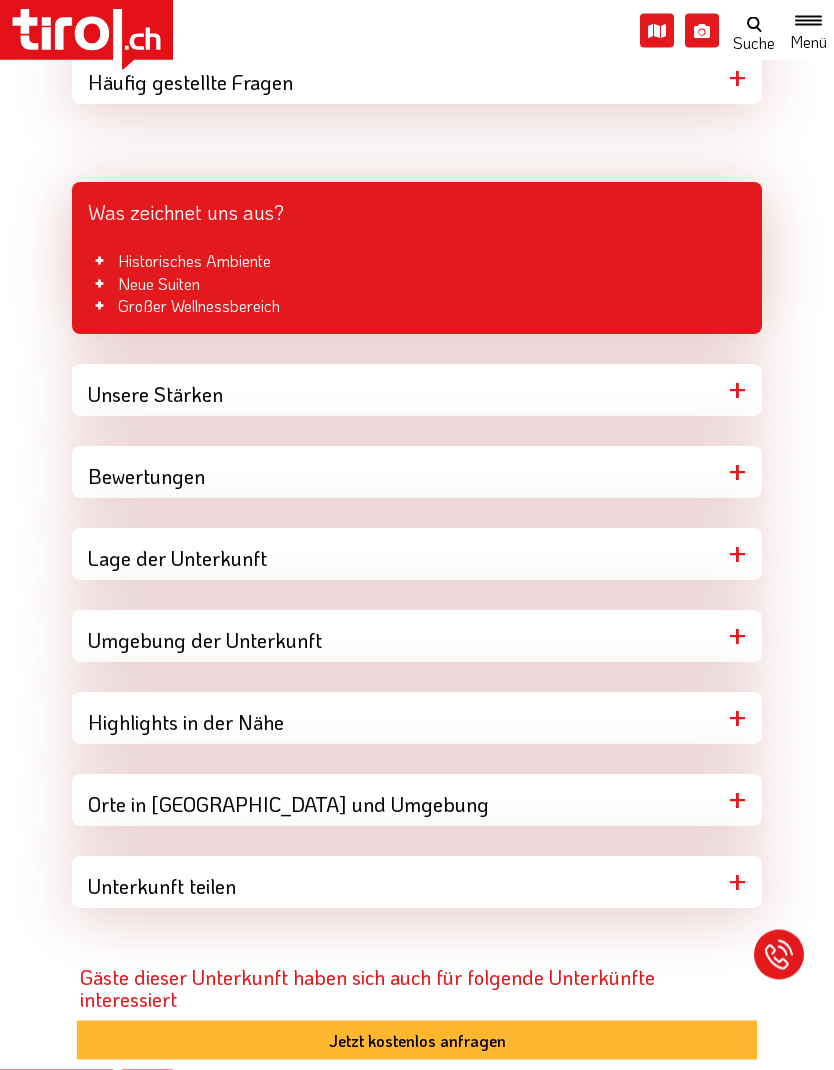 scroll, scrollTop: 4124, scrollLeft: 0, axis: vertical 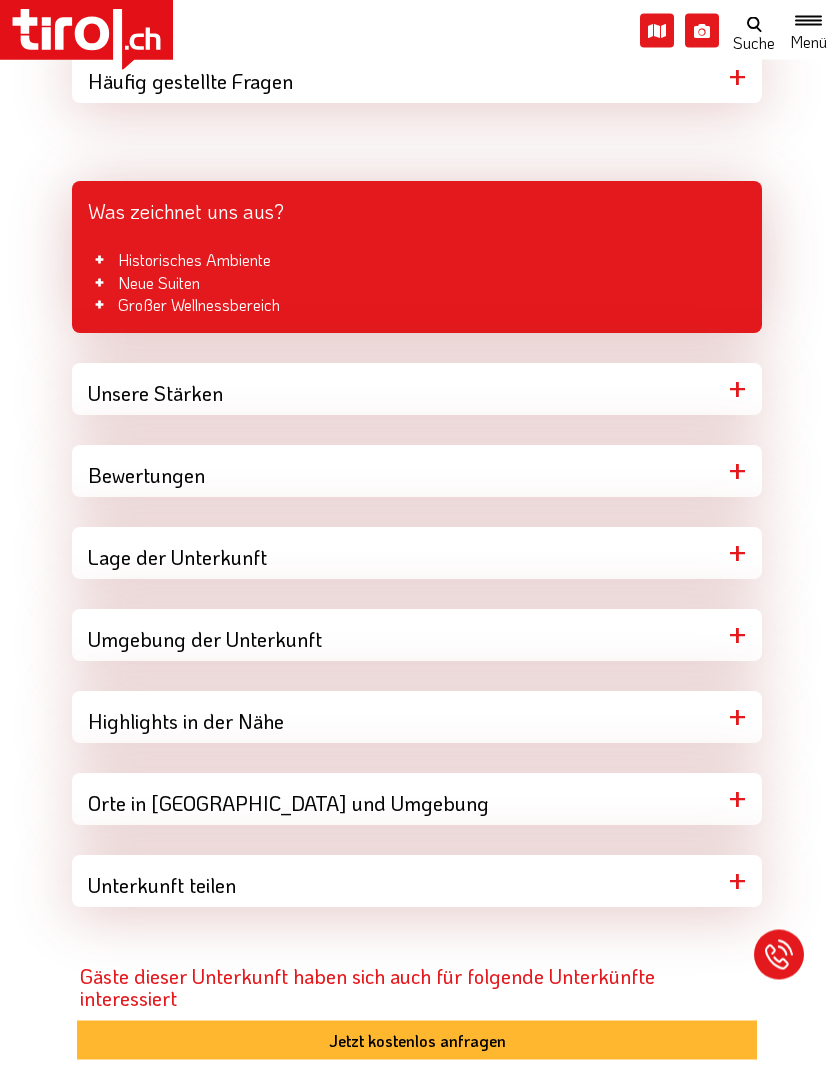 click on "Unsere Stärken" at bounding box center (417, 390) 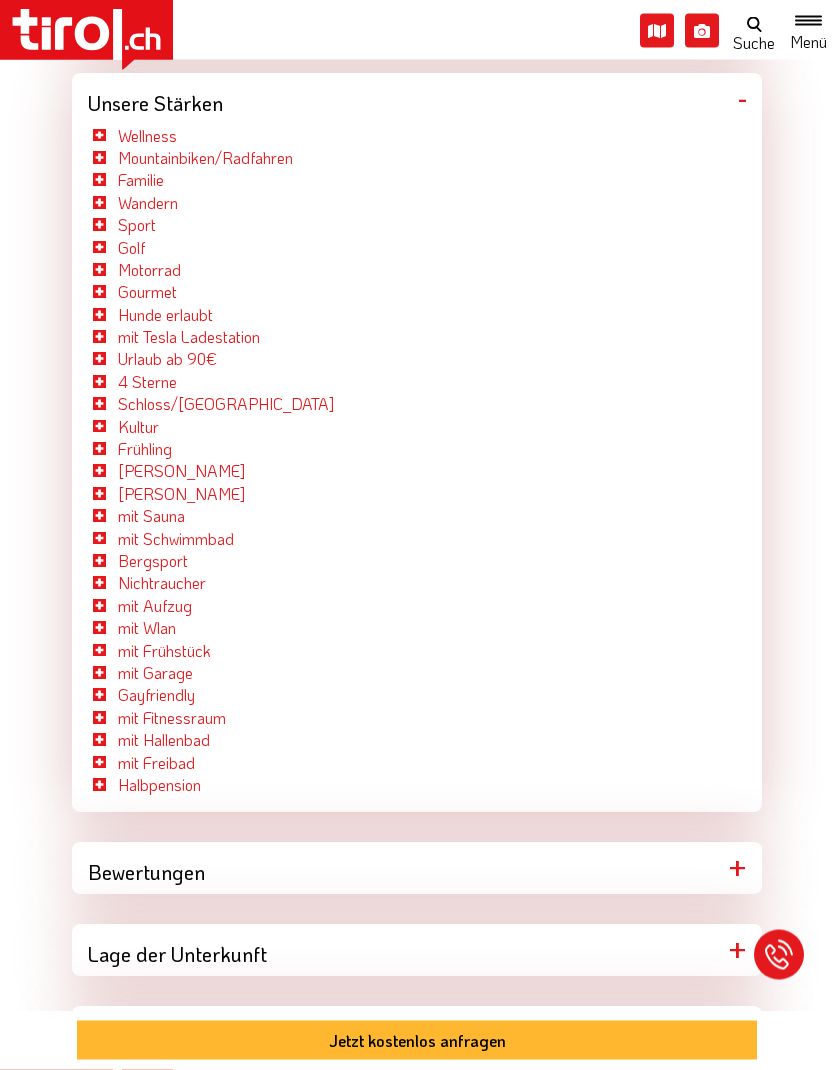 scroll, scrollTop: 4417, scrollLeft: 0, axis: vertical 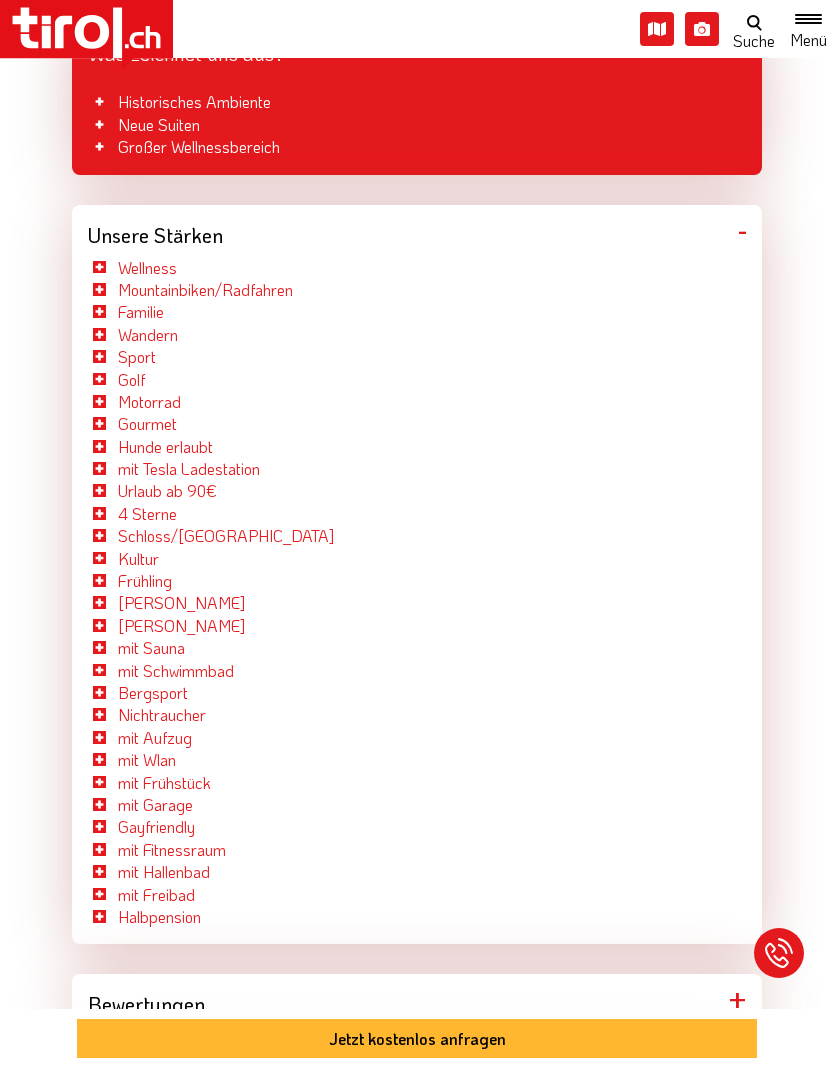 click on "Unsere Stärken" at bounding box center (417, 233) 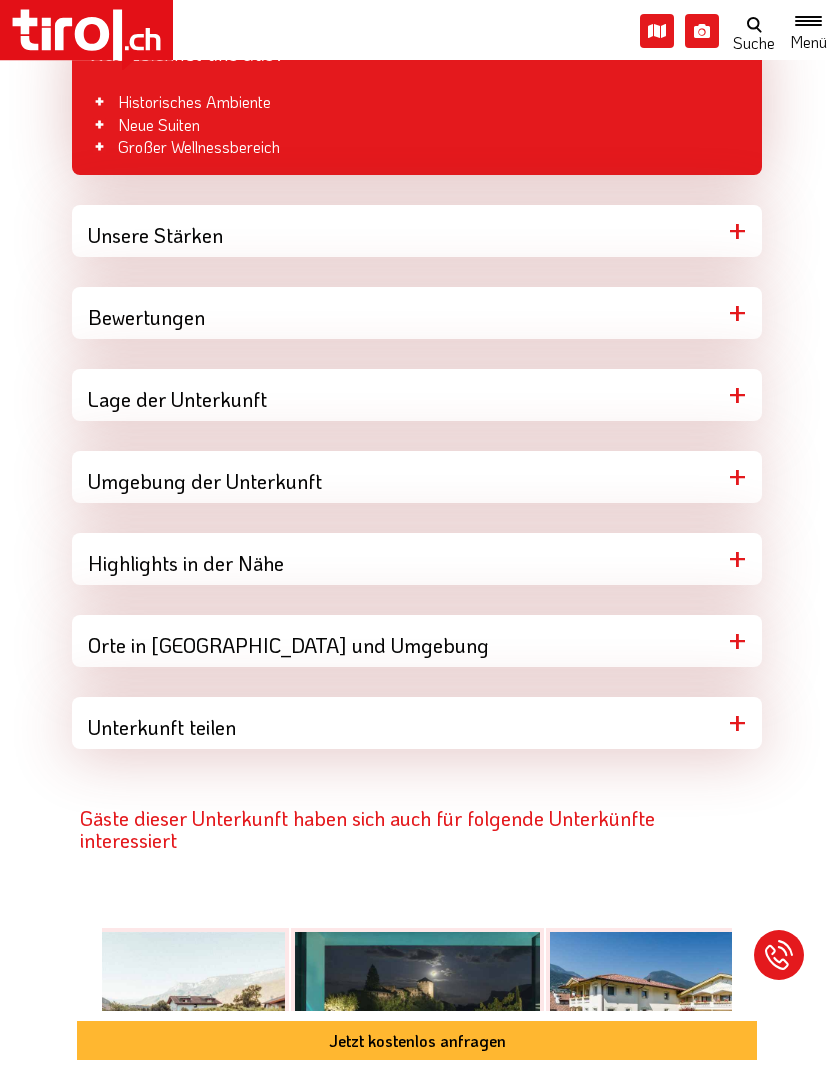 click on "Bewertungen" at bounding box center [417, 313] 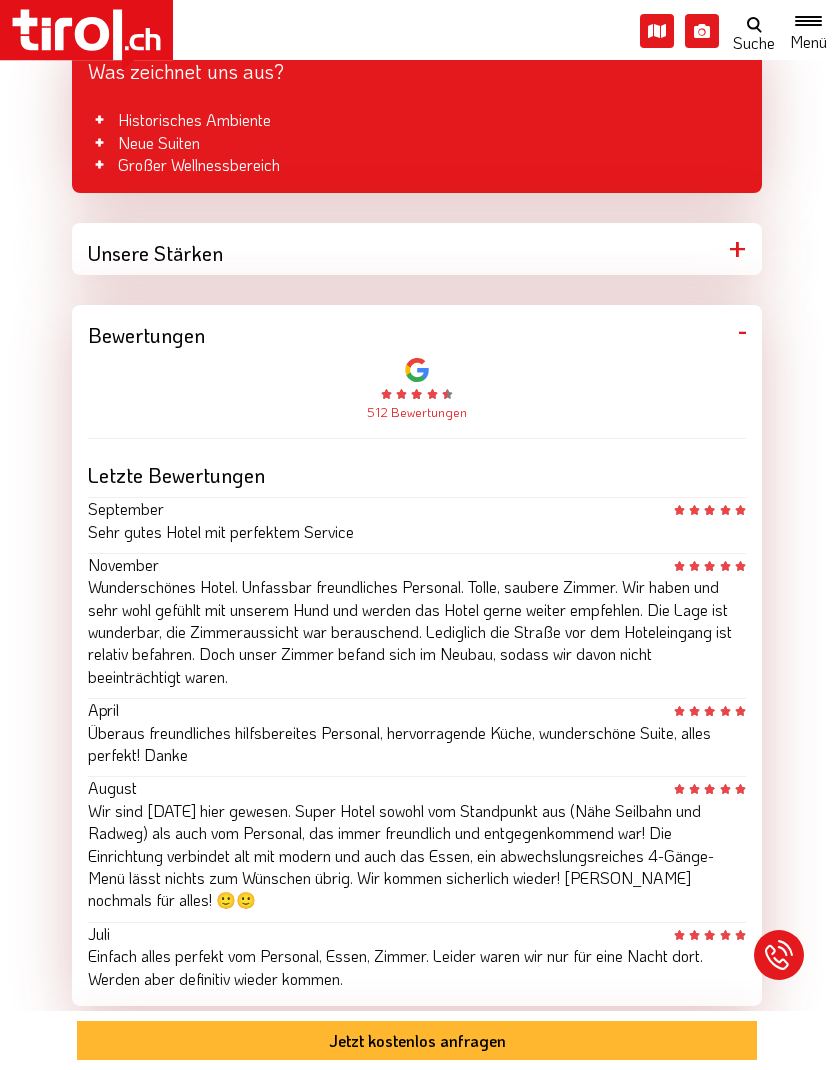 scroll, scrollTop: 4262, scrollLeft: 0, axis: vertical 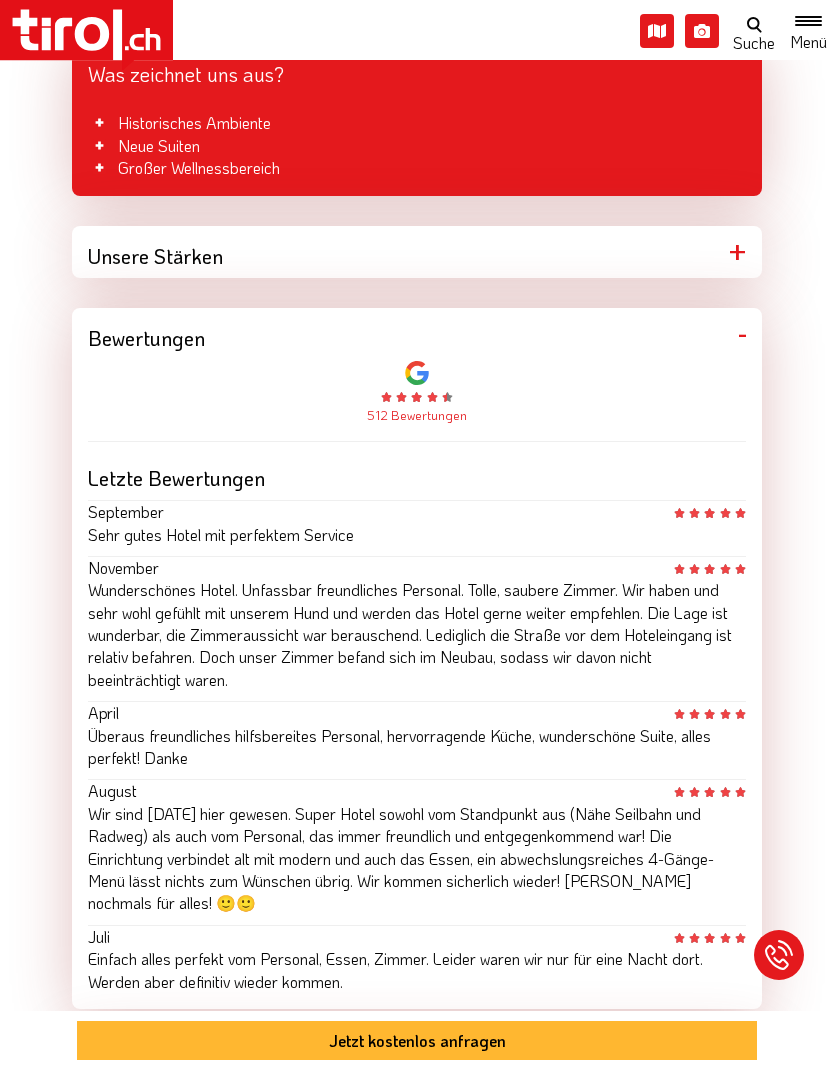 click on "Bewertungen" at bounding box center [417, 334] 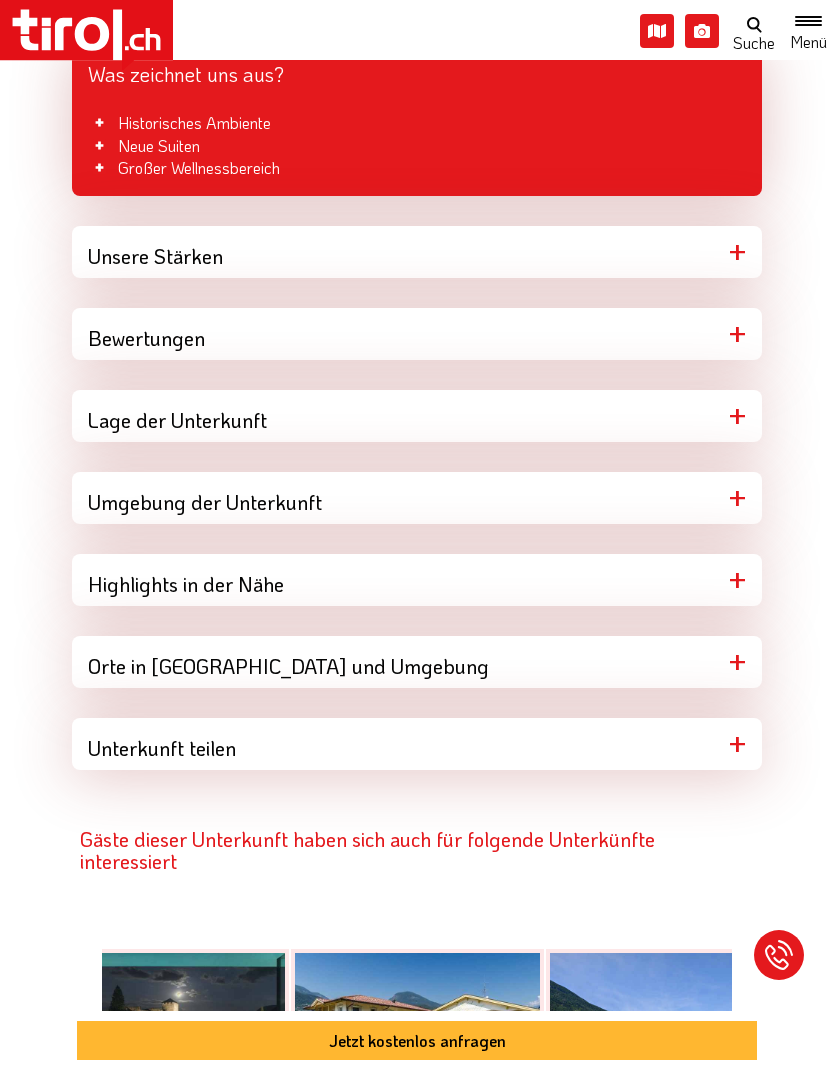 click on "Lage der Unterkunft" at bounding box center (417, 416) 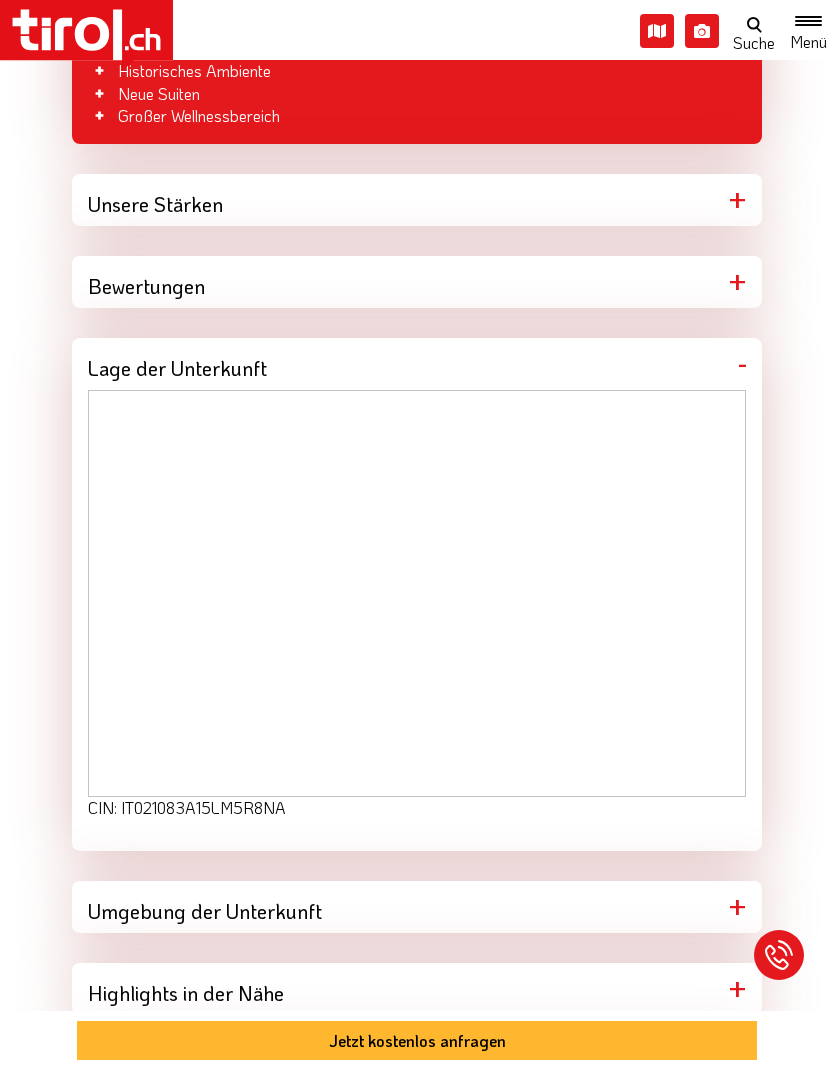 scroll, scrollTop: 4313, scrollLeft: 0, axis: vertical 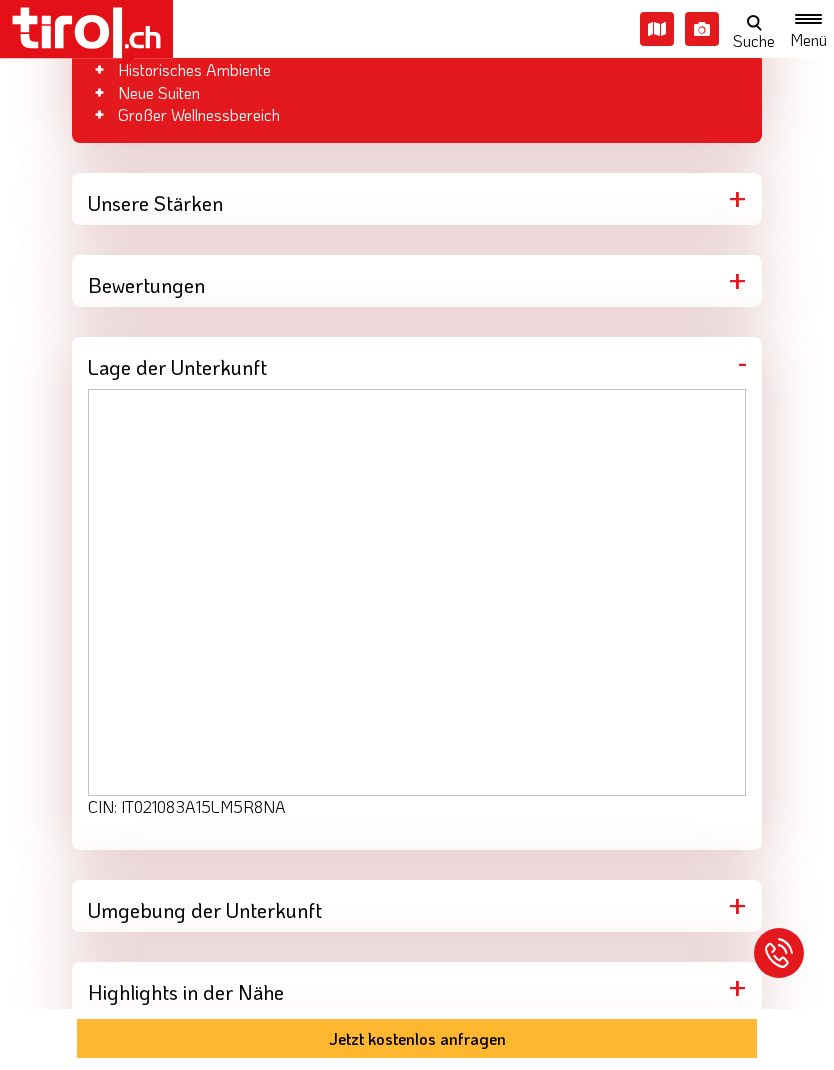 click on "CIN: IT021083A15LM5R8NA" at bounding box center (417, 809) 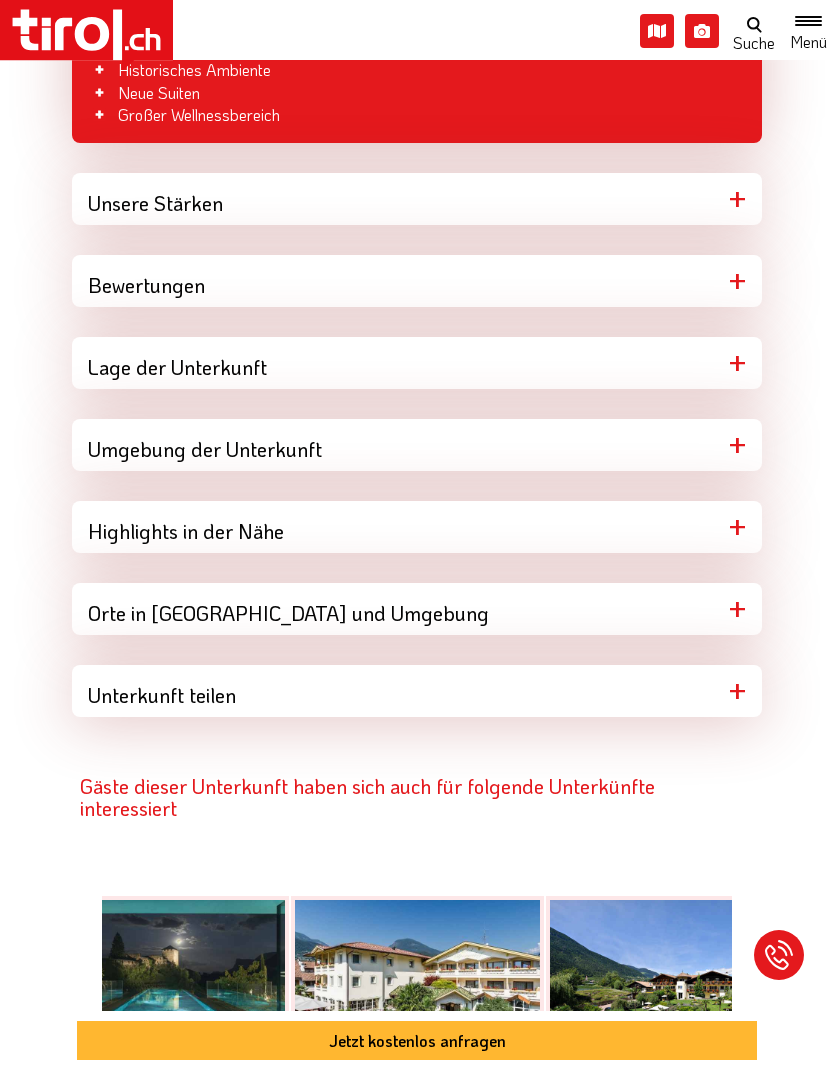 click on "Lage der Unterkunft" at bounding box center (417, 363) 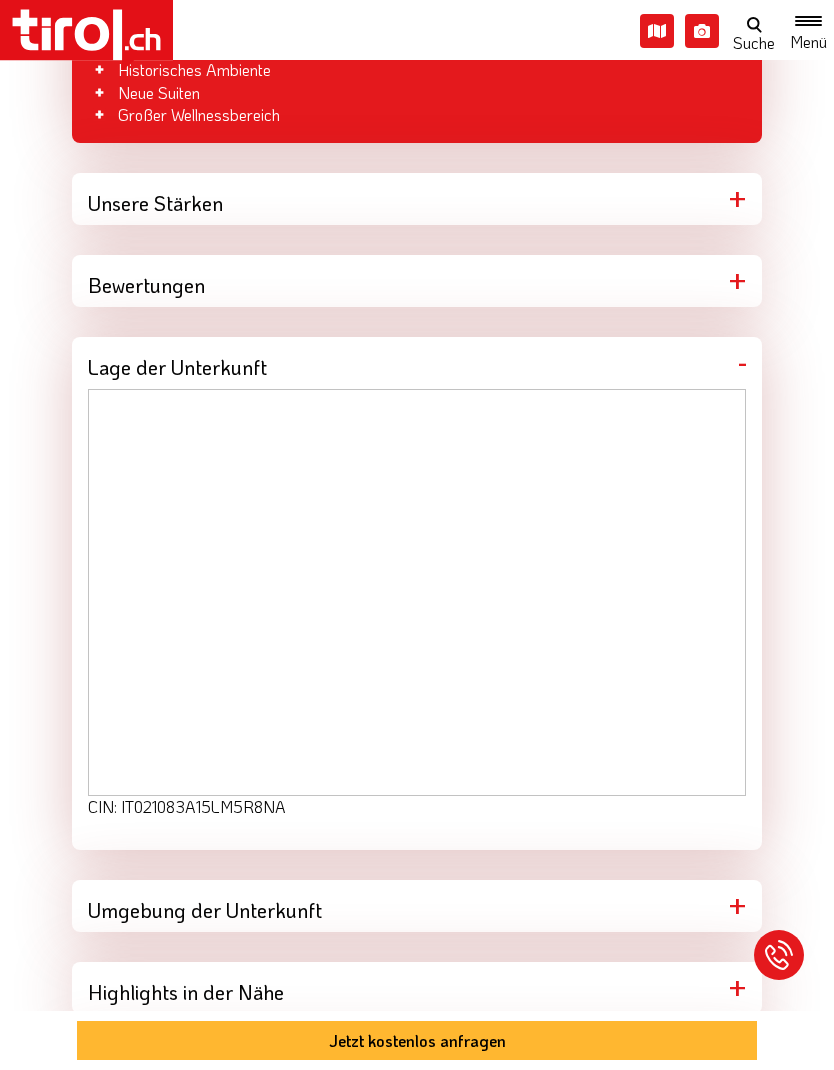 click on "Umgebung der Unterkunft" at bounding box center (417, 906) 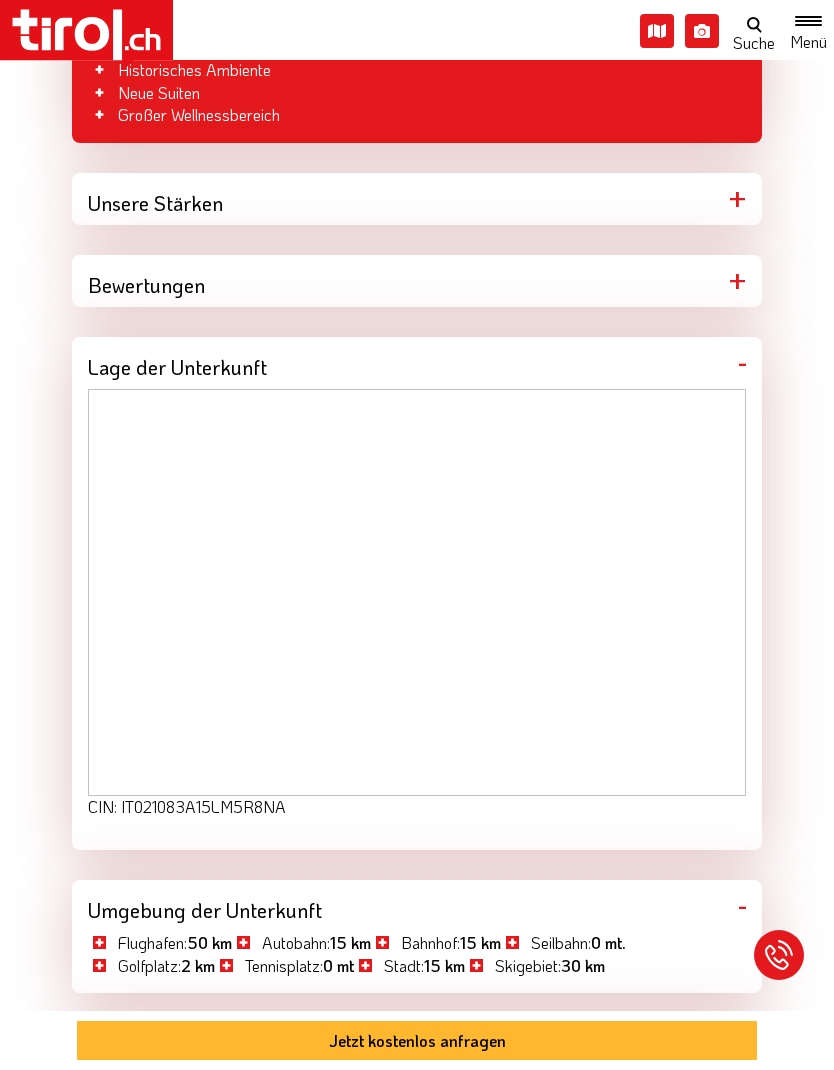 click on "Umgebung der Unterkunft" at bounding box center (417, 906) 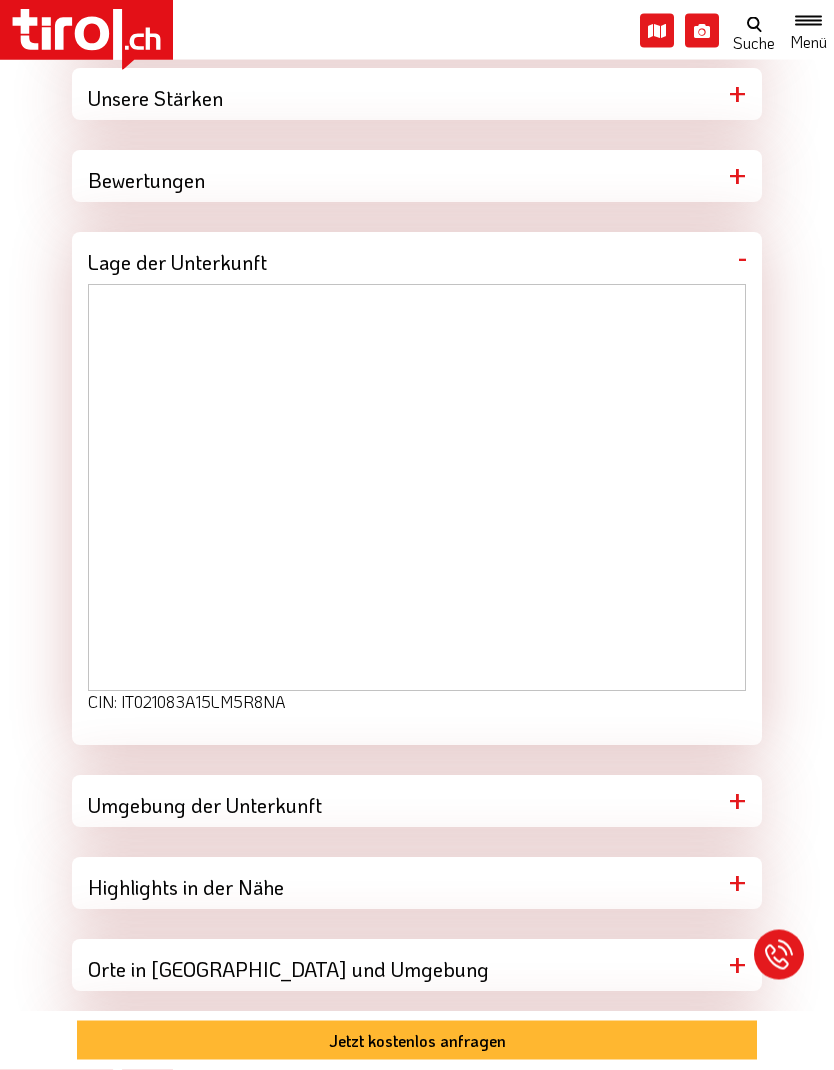 scroll, scrollTop: 4420, scrollLeft: 0, axis: vertical 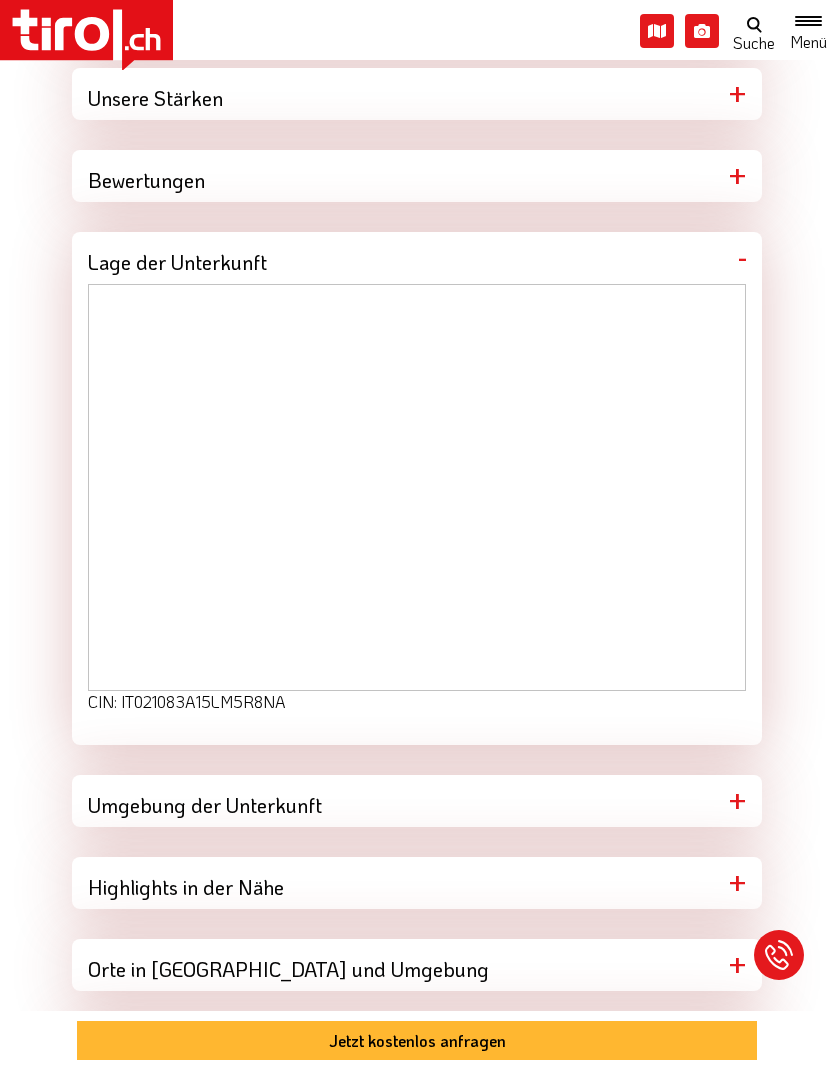 click on "Highlights in der Nähe" at bounding box center [417, 883] 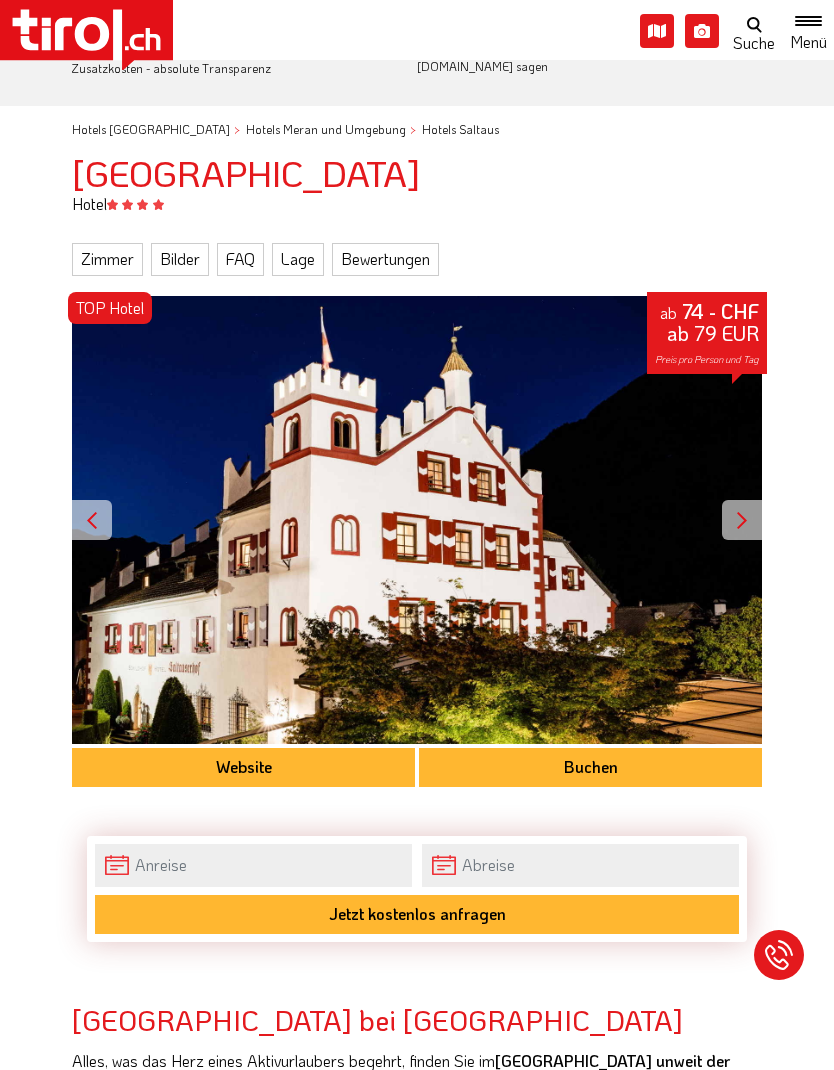 scroll, scrollTop: 183, scrollLeft: 0, axis: vertical 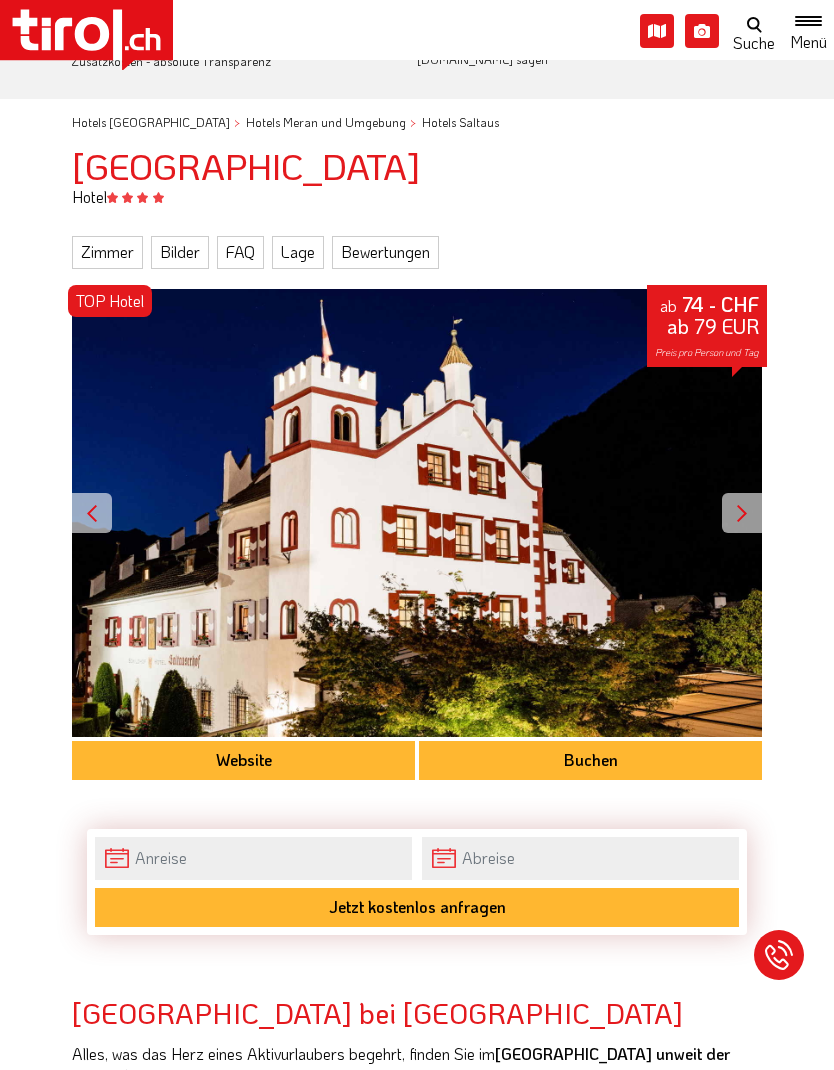 click on "[GEOGRAPHIC_DATA]" at bounding box center (417, 166) 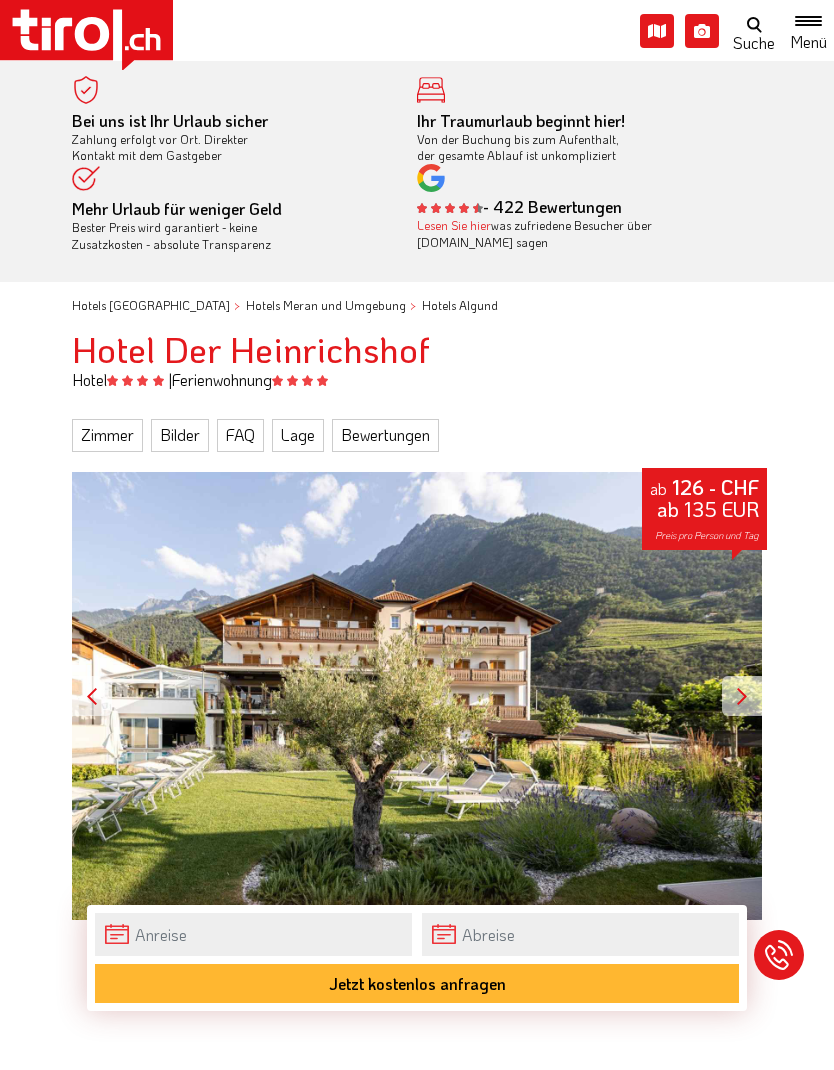 scroll, scrollTop: 0, scrollLeft: 0, axis: both 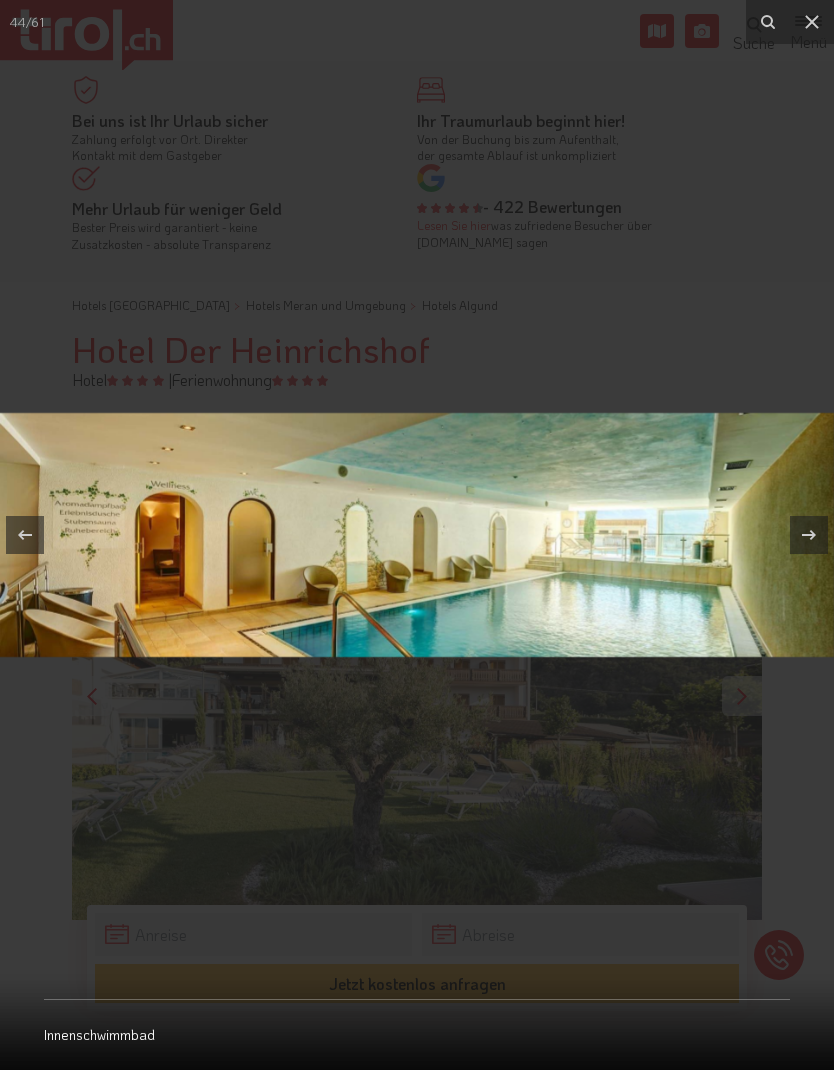 click 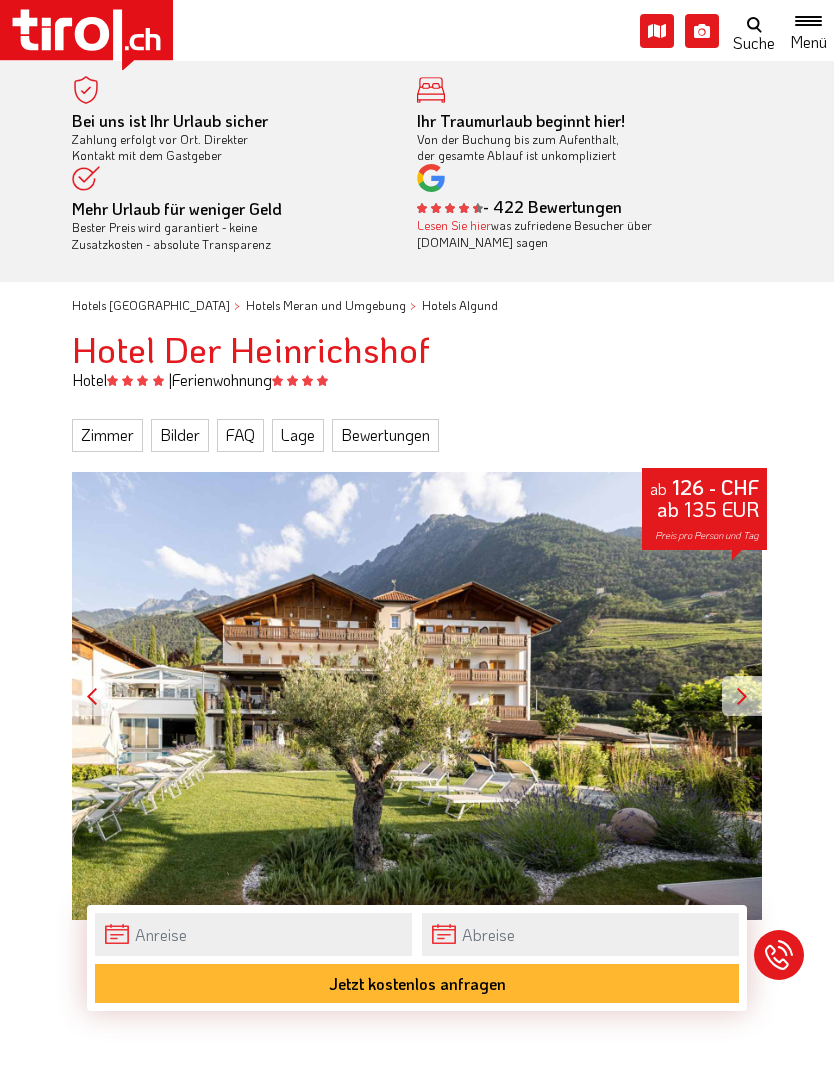 click on "Lage" at bounding box center (298, 435) 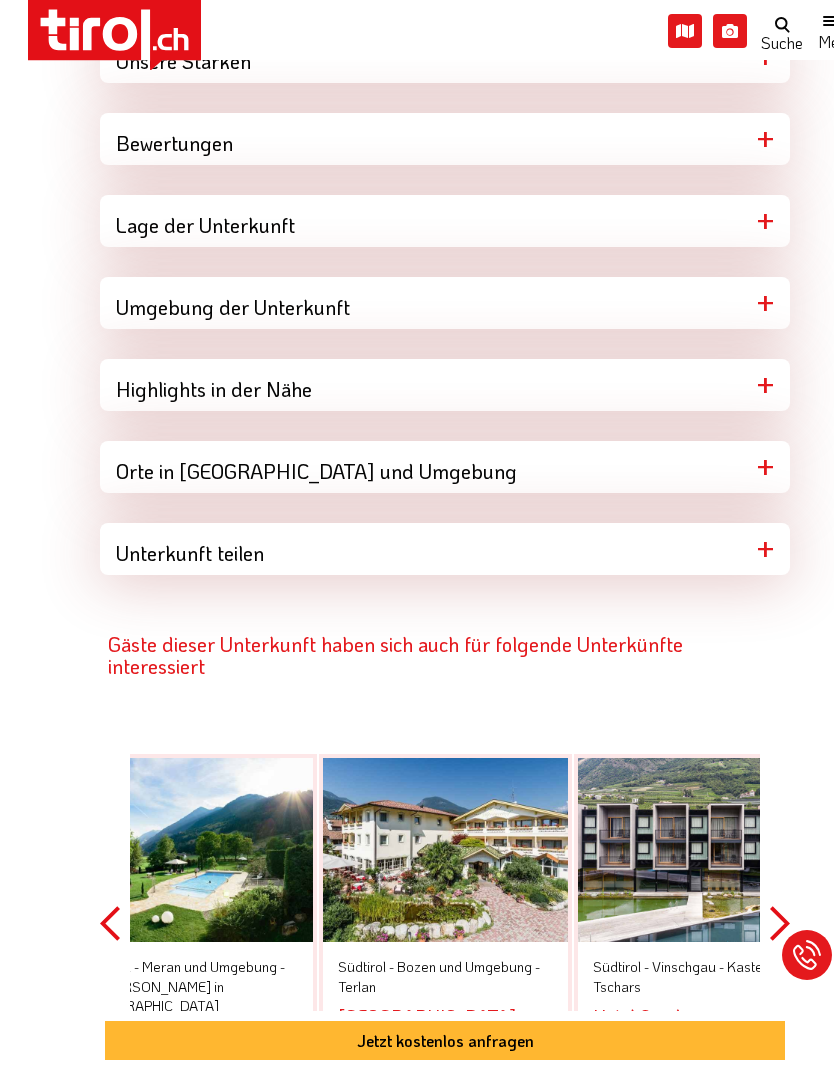 scroll, scrollTop: 2550, scrollLeft: 0, axis: vertical 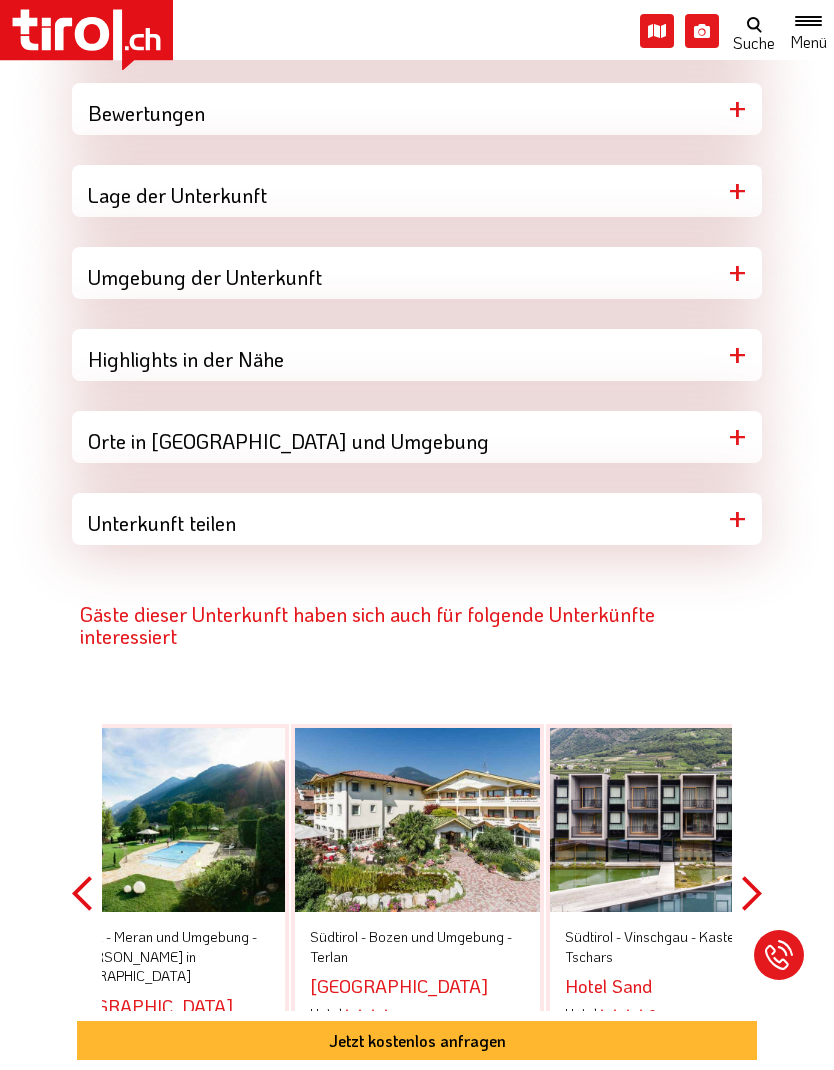 click on "Lage der Unterkunft" at bounding box center [417, 191] 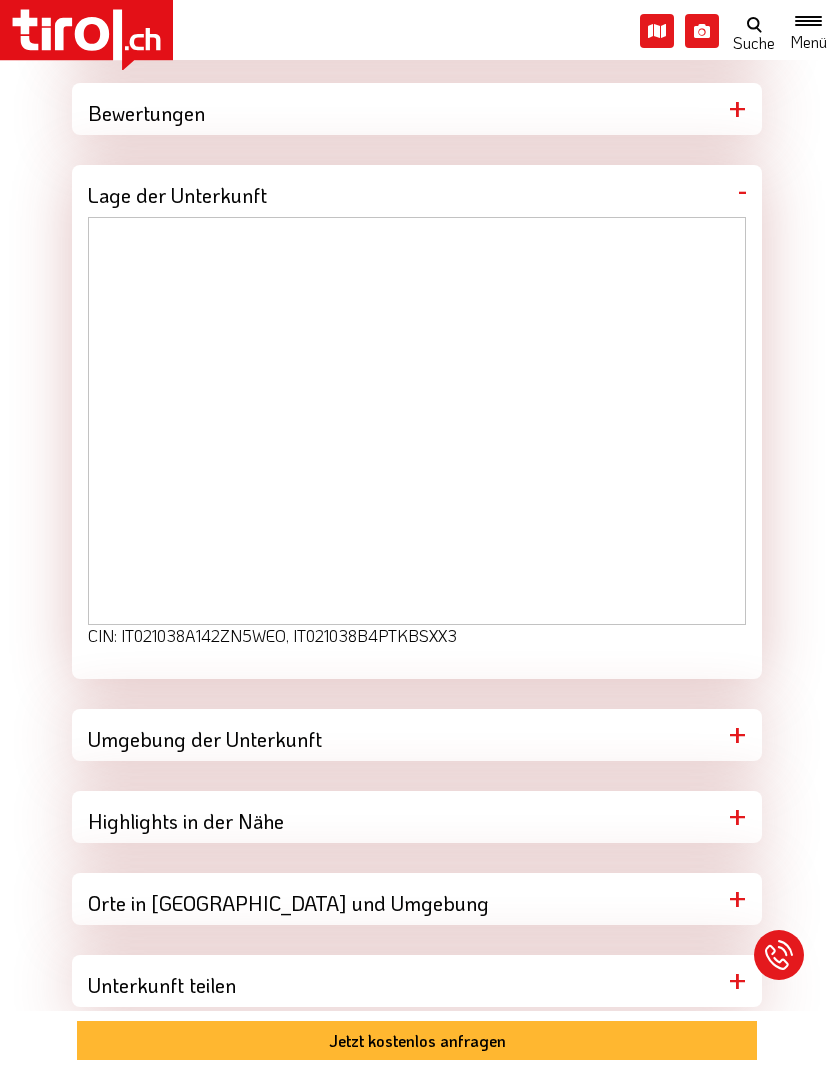 click on "CIN: IT021038A142ZN5WEO, IT021038B4PTKBSXX3" at bounding box center [417, 636] 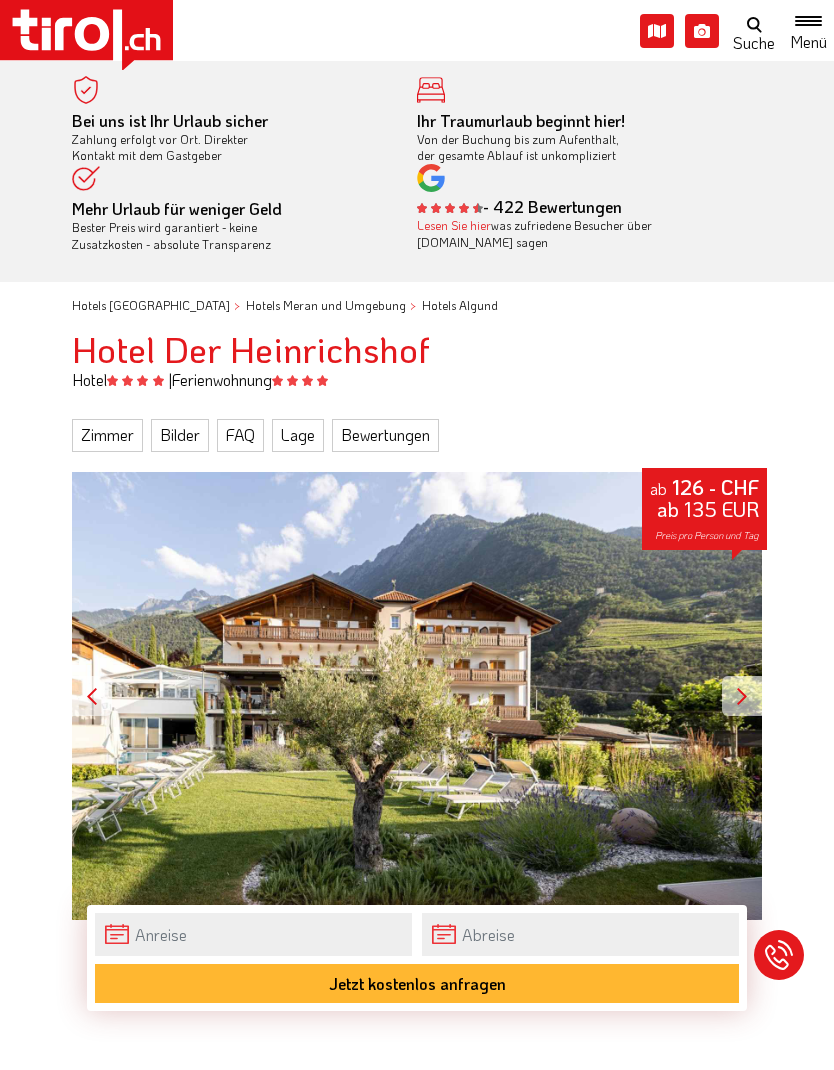 scroll, scrollTop: 0, scrollLeft: 0, axis: both 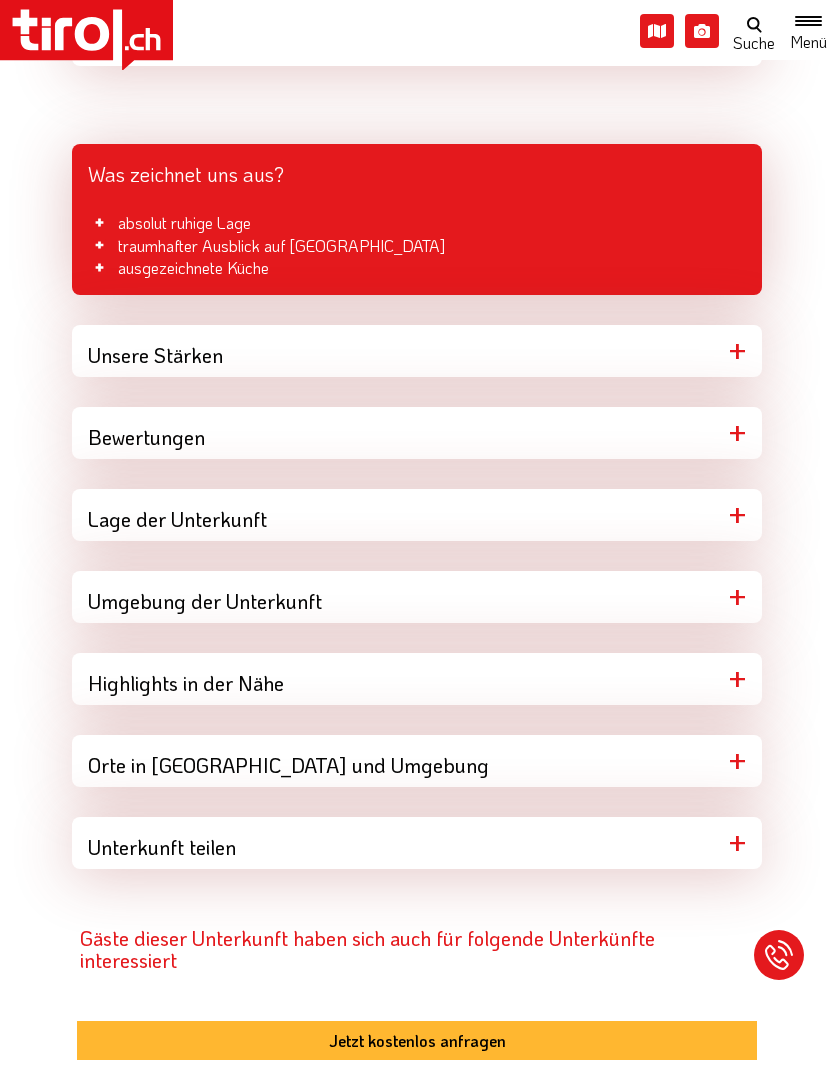 click on "Unsere Stärken" at bounding box center (417, 351) 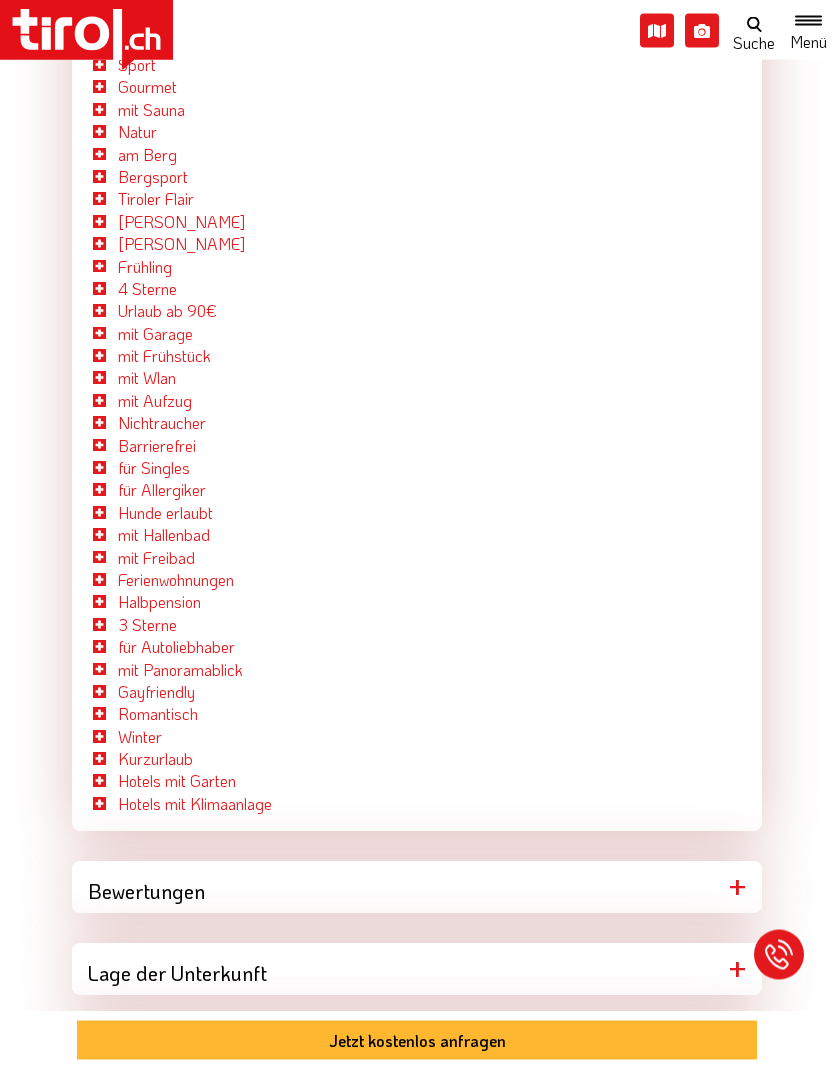 scroll, scrollTop: 2645, scrollLeft: 0, axis: vertical 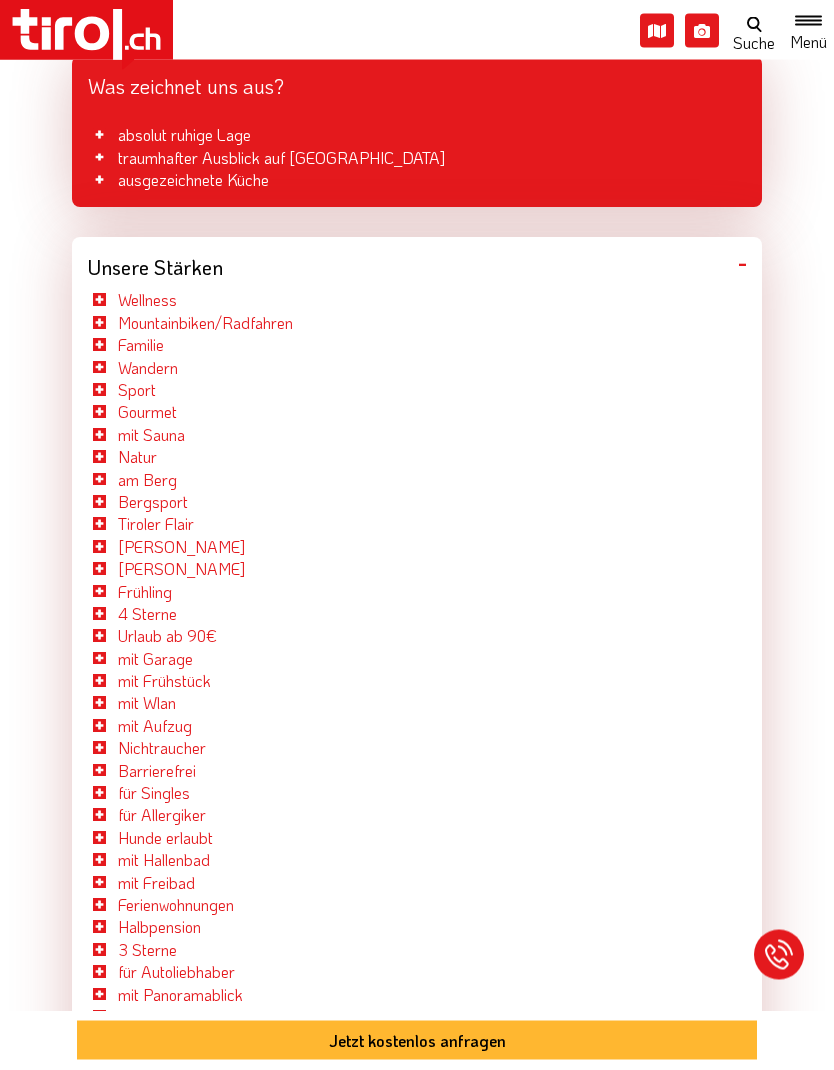 click on "Unsere Stärken" at bounding box center [417, 264] 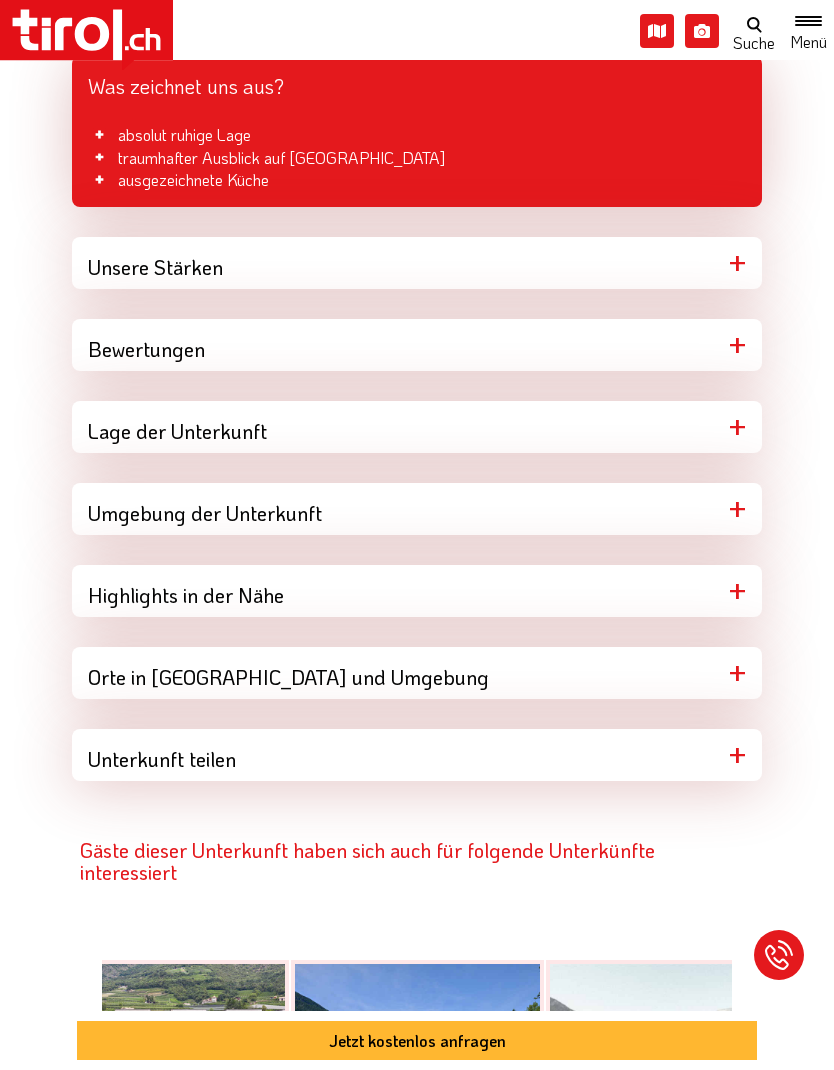 click on "Umgebung der Unterkunft" at bounding box center (417, 509) 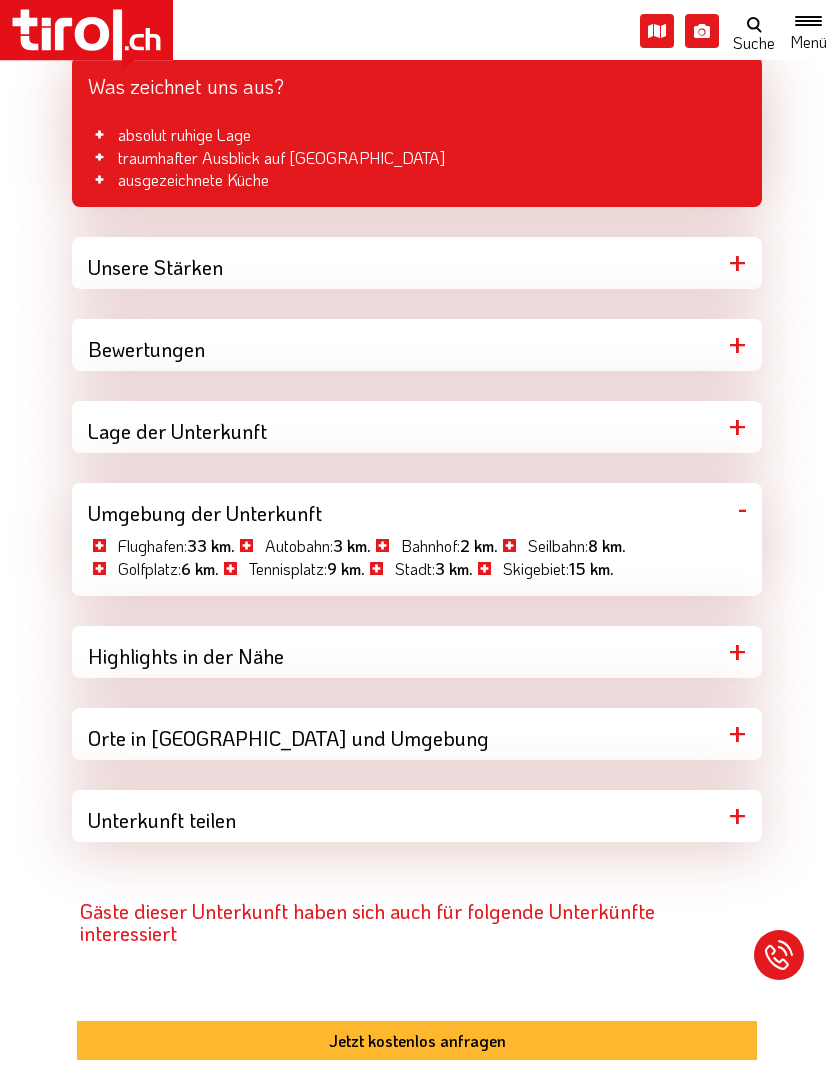 click on "Highlights in der Nähe" at bounding box center (417, 652) 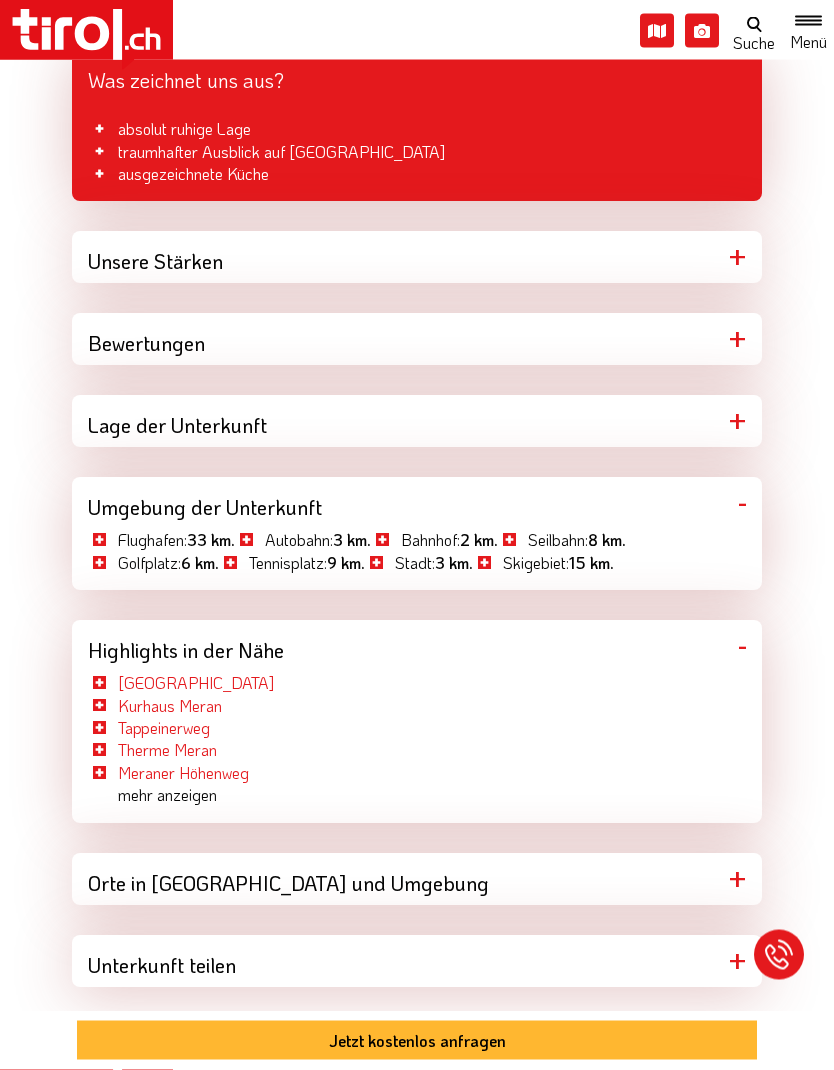 scroll, scrollTop: 2320, scrollLeft: 0, axis: vertical 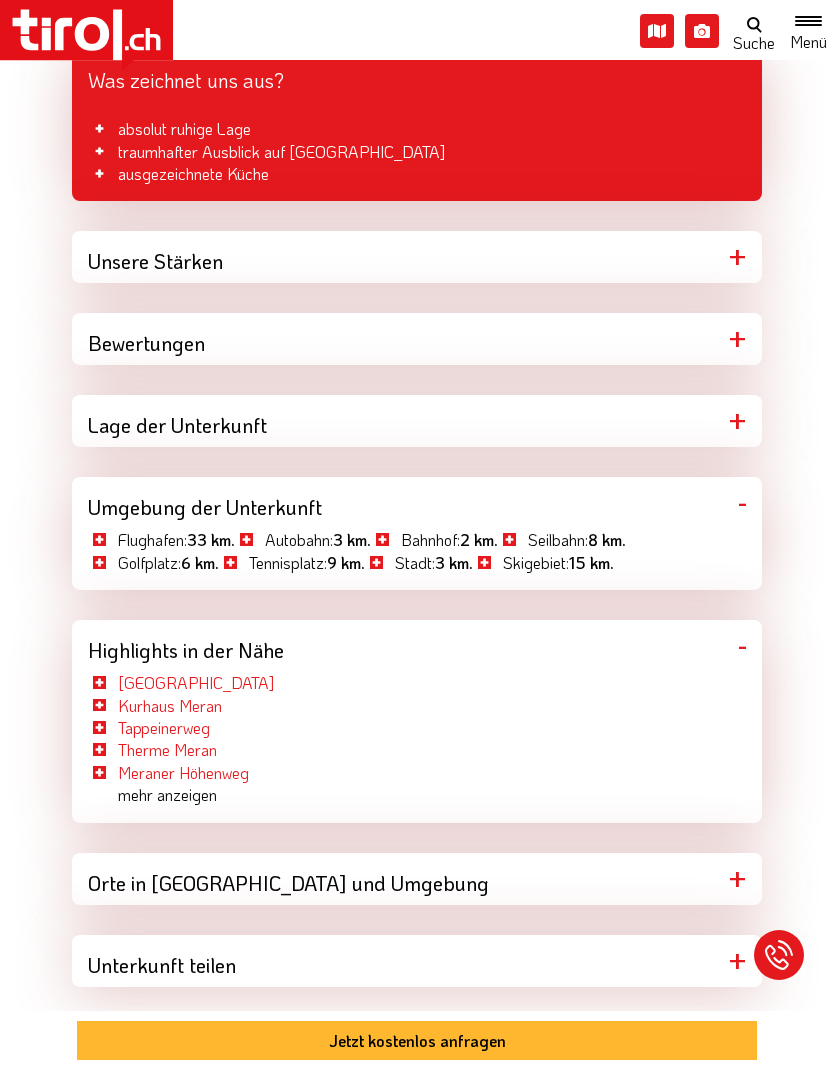 click on "Highlights in der Nähe" at bounding box center (417, 646) 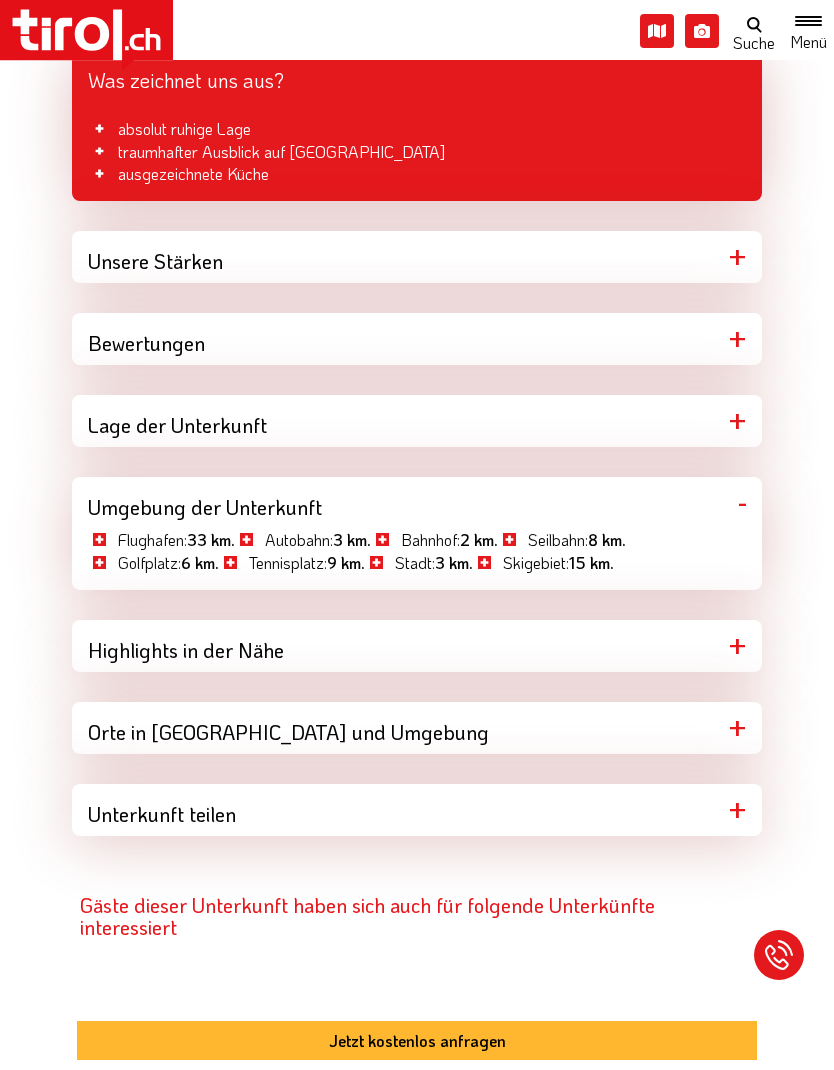 click on "Orte in Meran und Umgebung" at bounding box center (417, 728) 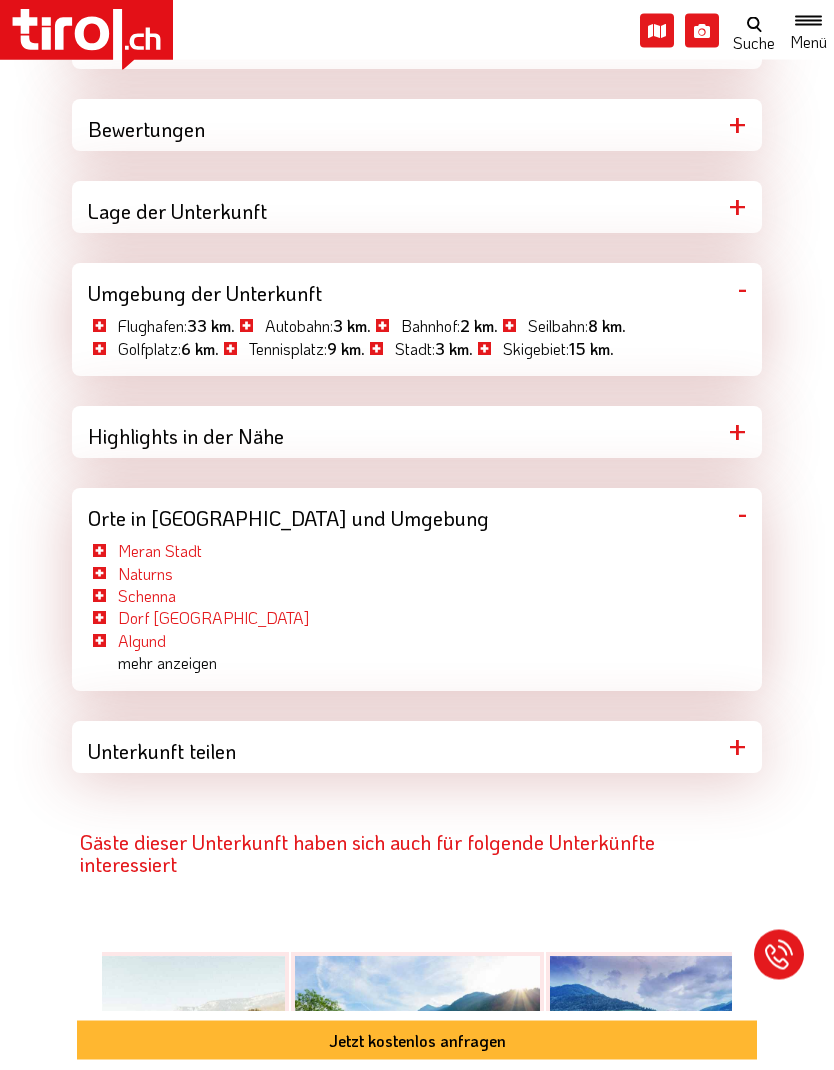 scroll, scrollTop: 2533, scrollLeft: 0, axis: vertical 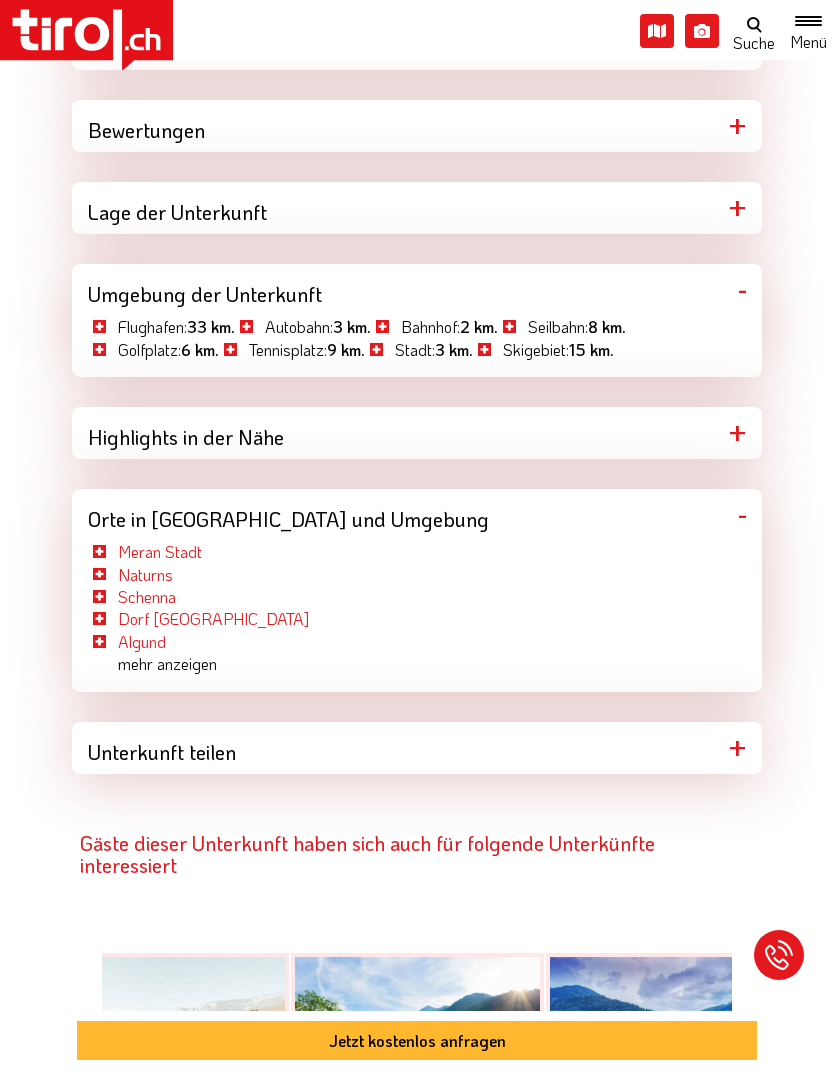 click on "Orte in Meran und Umgebung" at bounding box center [417, 515] 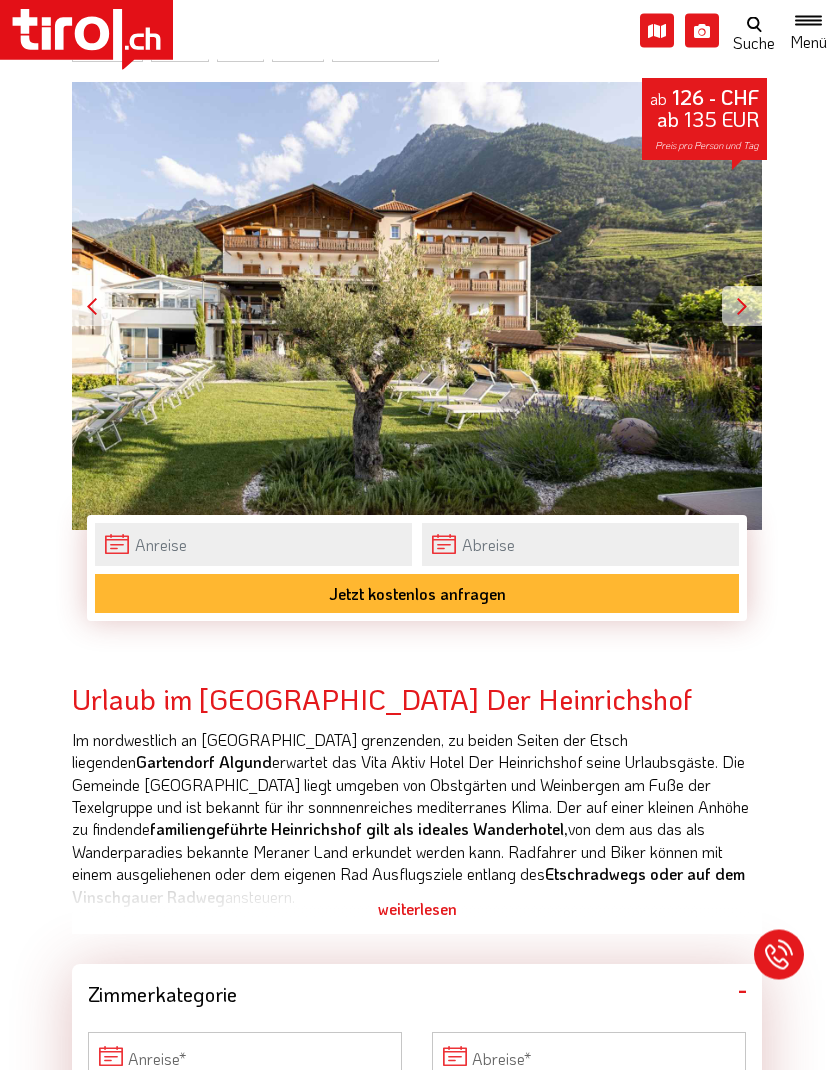 scroll, scrollTop: 391, scrollLeft: 0, axis: vertical 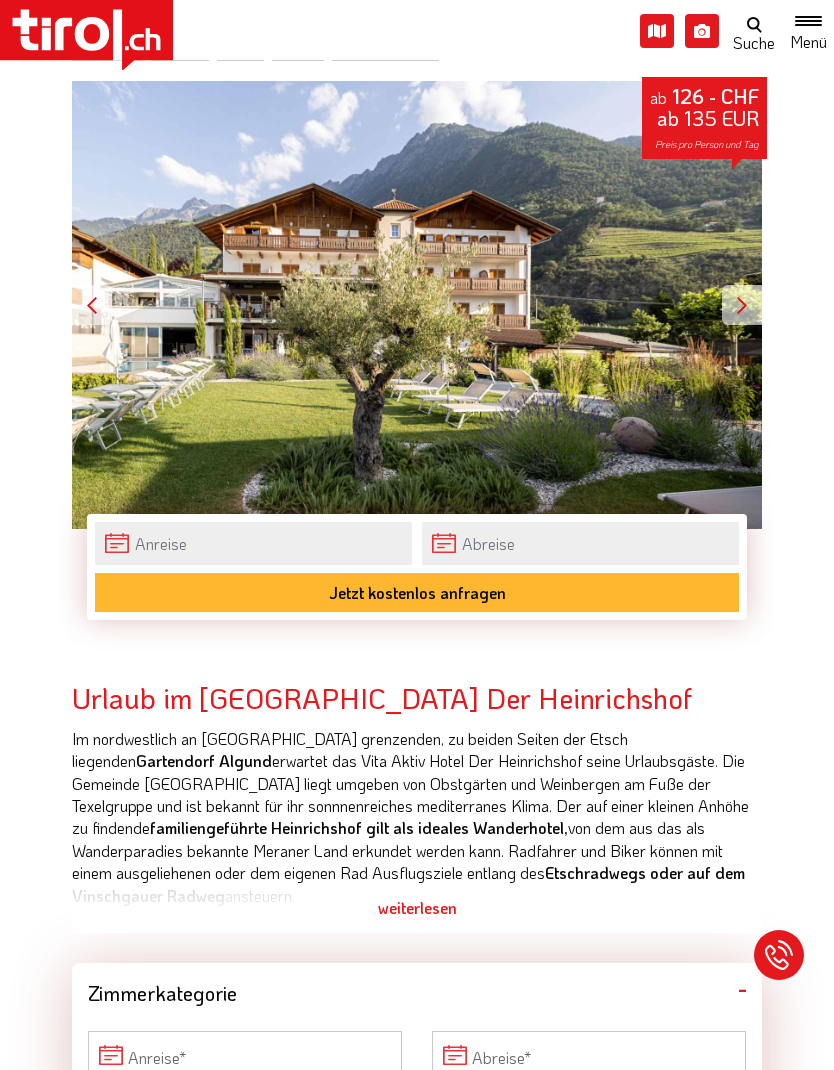 click on "weiterlesen" at bounding box center [417, 908] 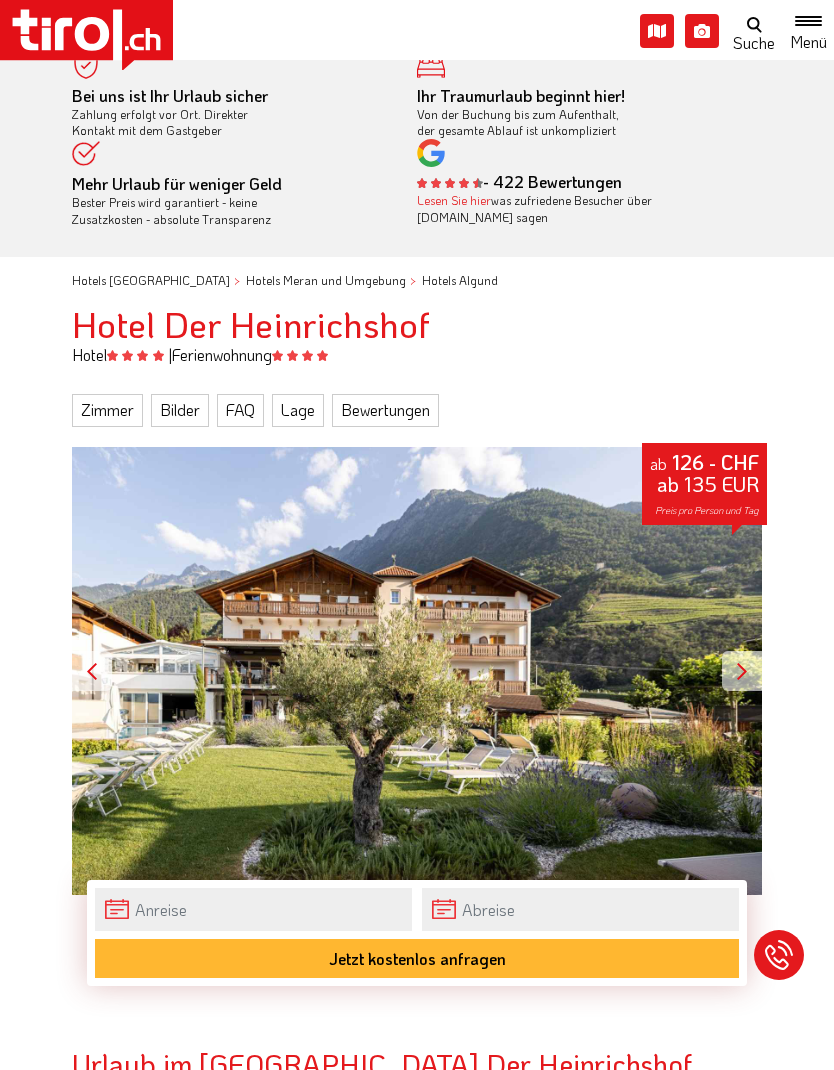 scroll, scrollTop: 0, scrollLeft: 0, axis: both 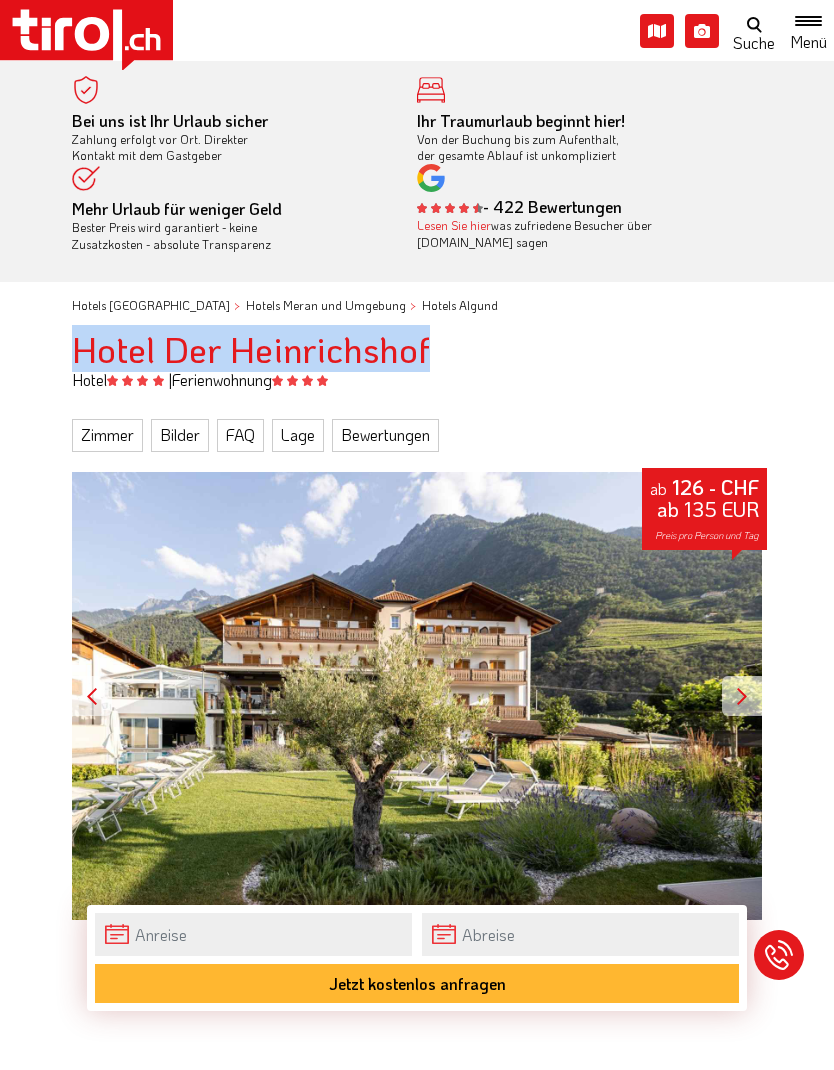 copy on "Hotel Der Heinrichshof" 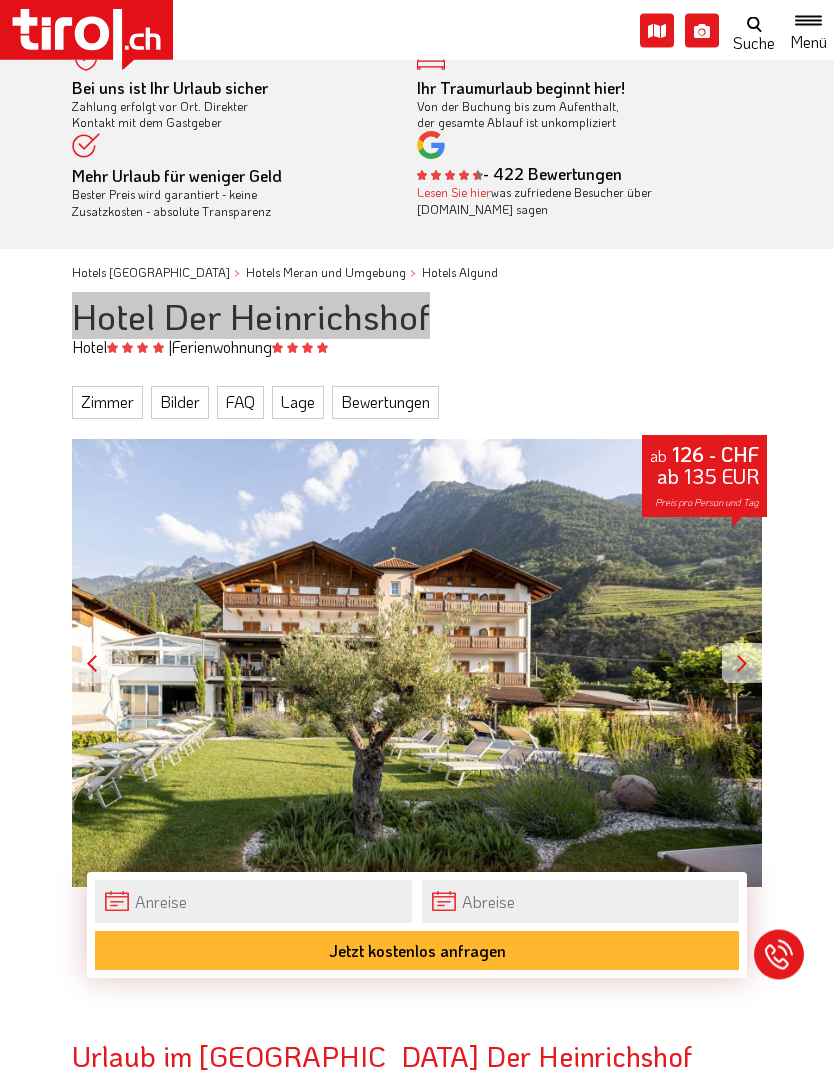 scroll, scrollTop: 0, scrollLeft: 0, axis: both 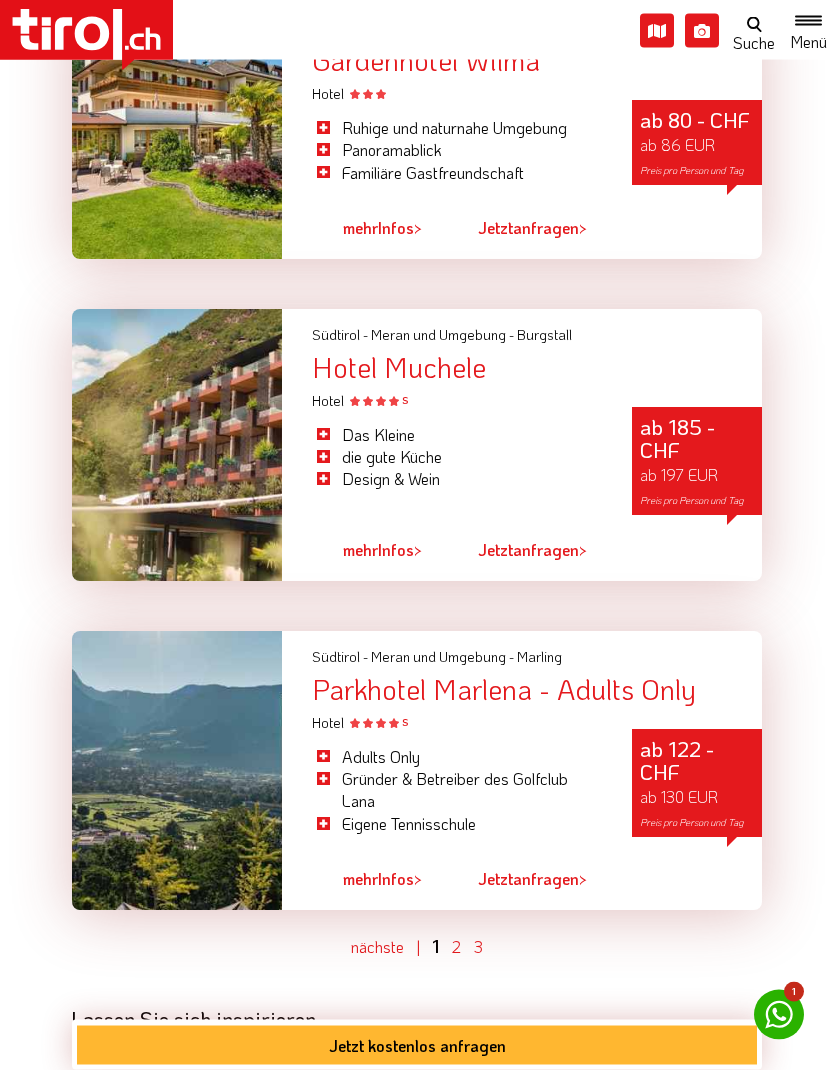 click on "2" at bounding box center [456, 947] 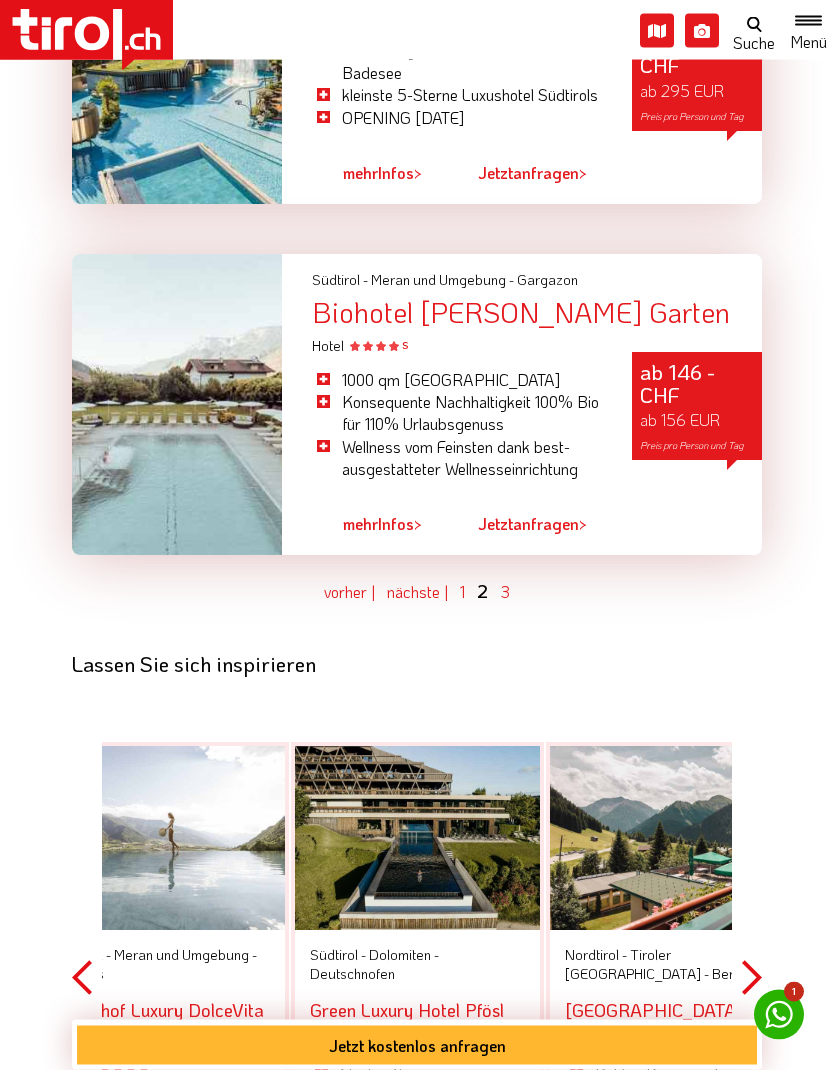scroll, scrollTop: 5937, scrollLeft: 0, axis: vertical 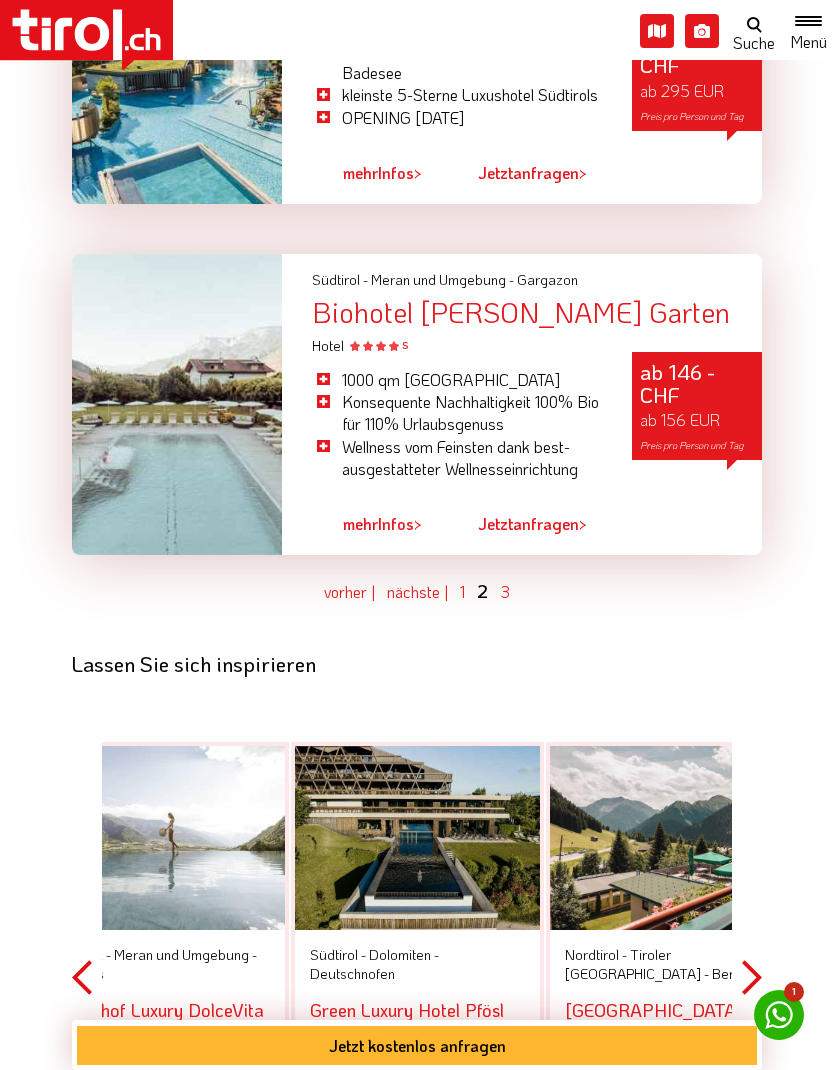 click on "3" at bounding box center [505, 591] 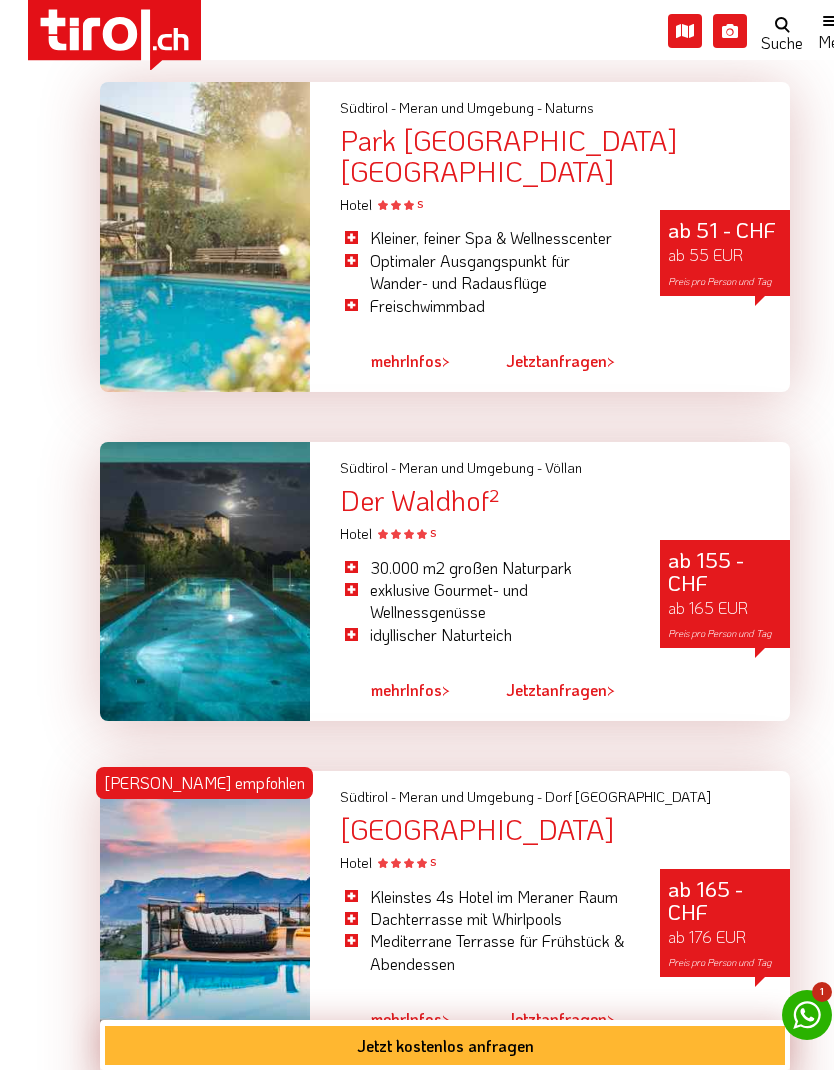 scroll, scrollTop: 2257, scrollLeft: 0, axis: vertical 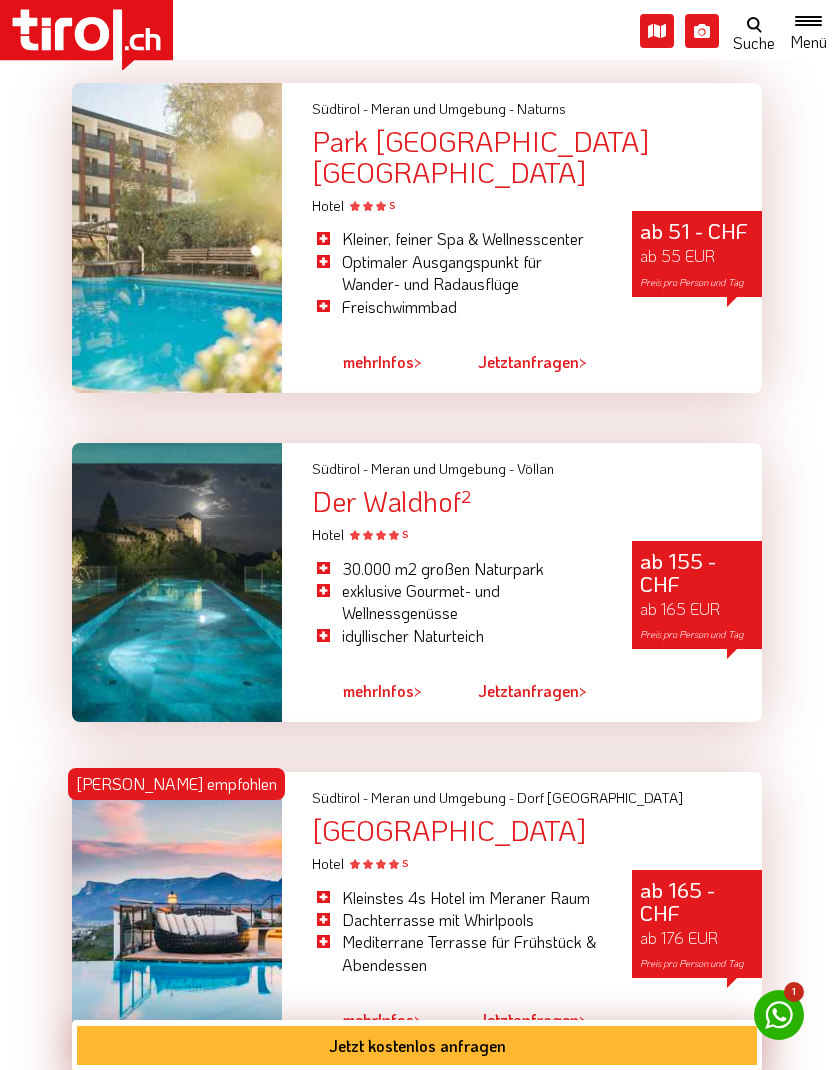 click on "Der Waldhof²" at bounding box center [537, 501] 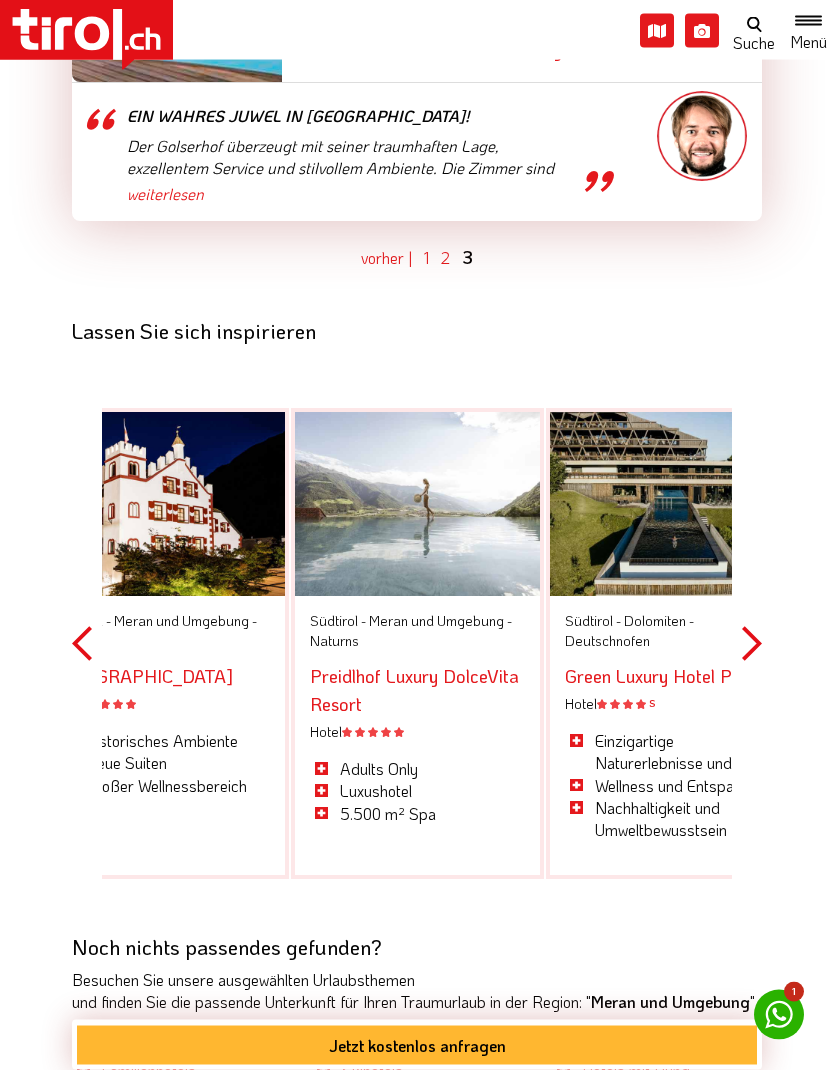 scroll, scrollTop: 3130, scrollLeft: 0, axis: vertical 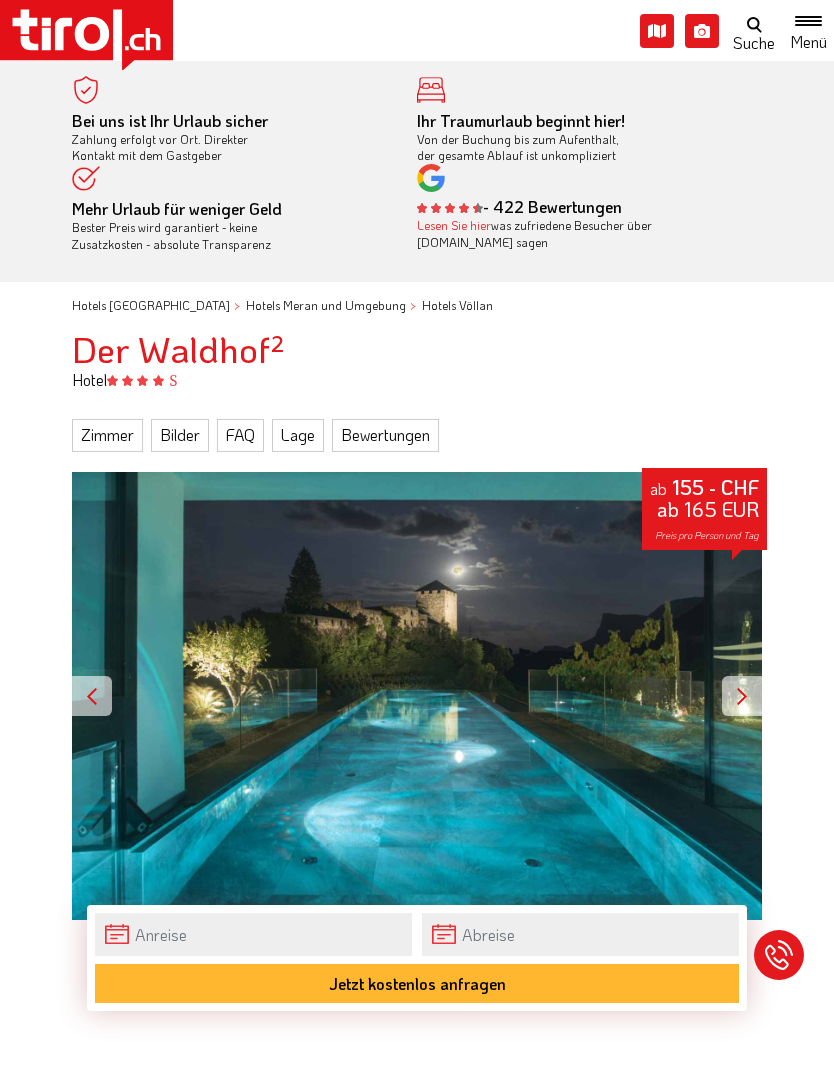 click at bounding box center [742, 696] 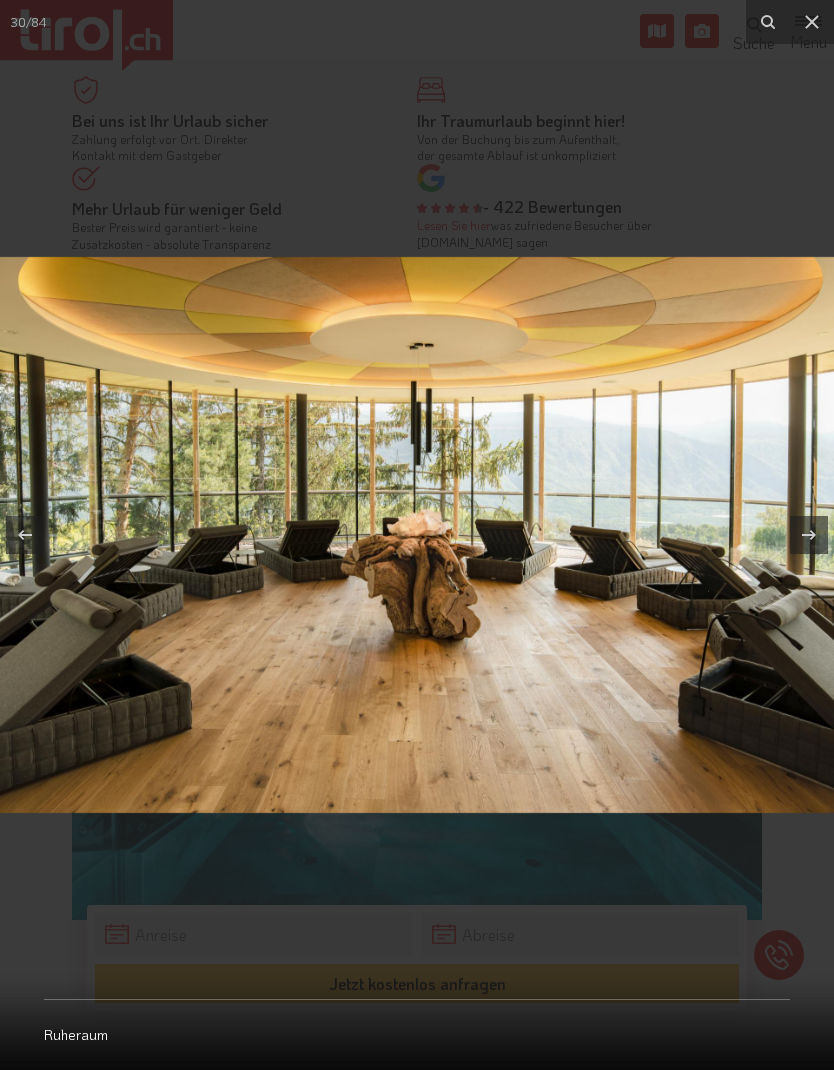 click at bounding box center [812, 22] 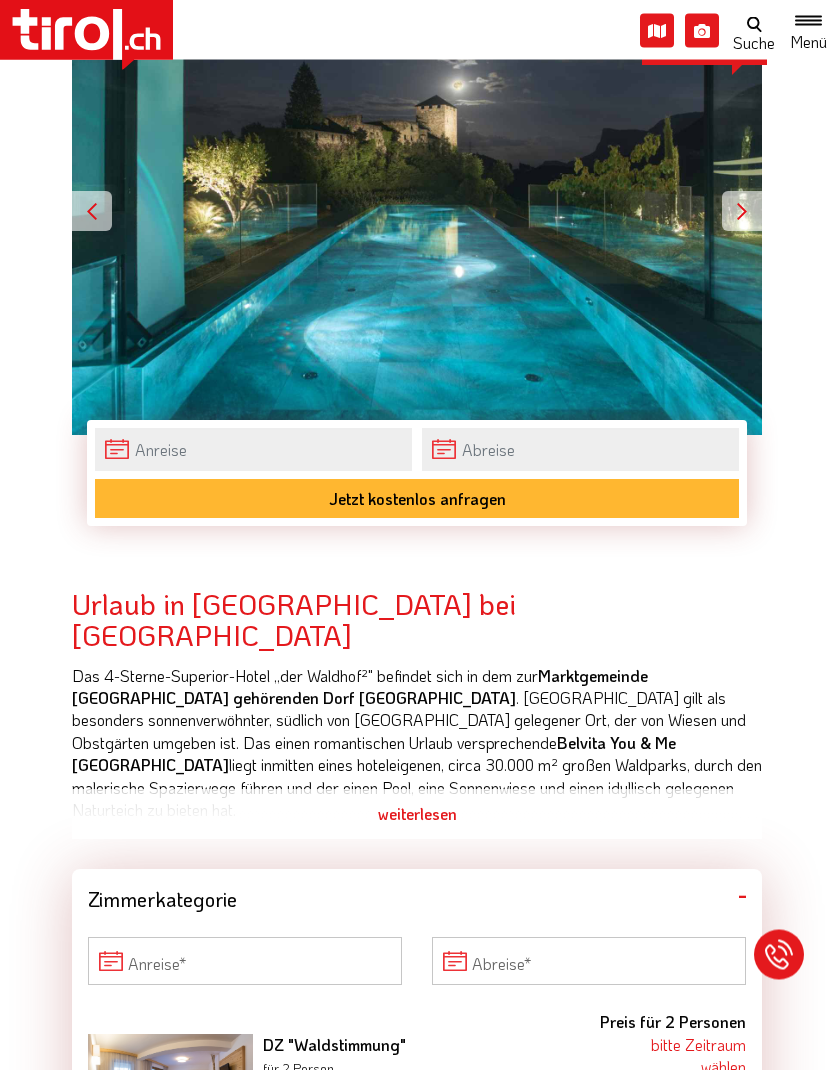 scroll, scrollTop: 604, scrollLeft: 0, axis: vertical 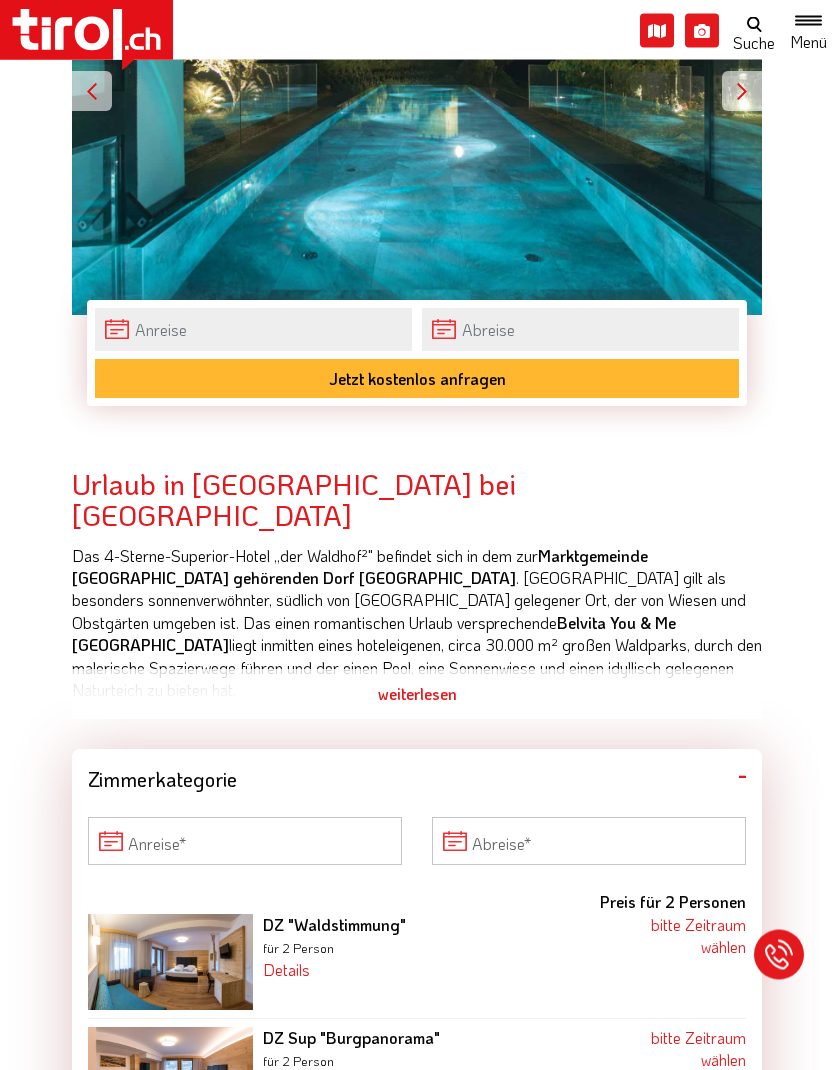 click on "weiterlesen" at bounding box center (417, 695) 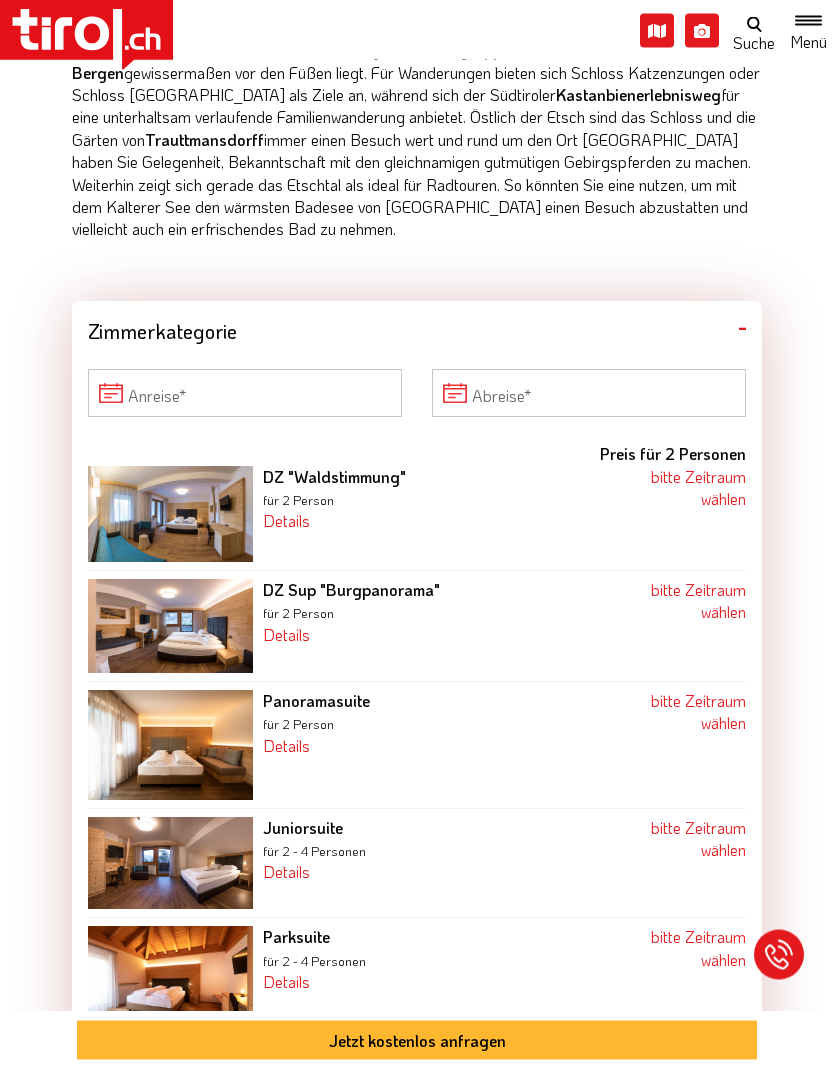 scroll, scrollTop: 1752, scrollLeft: 0, axis: vertical 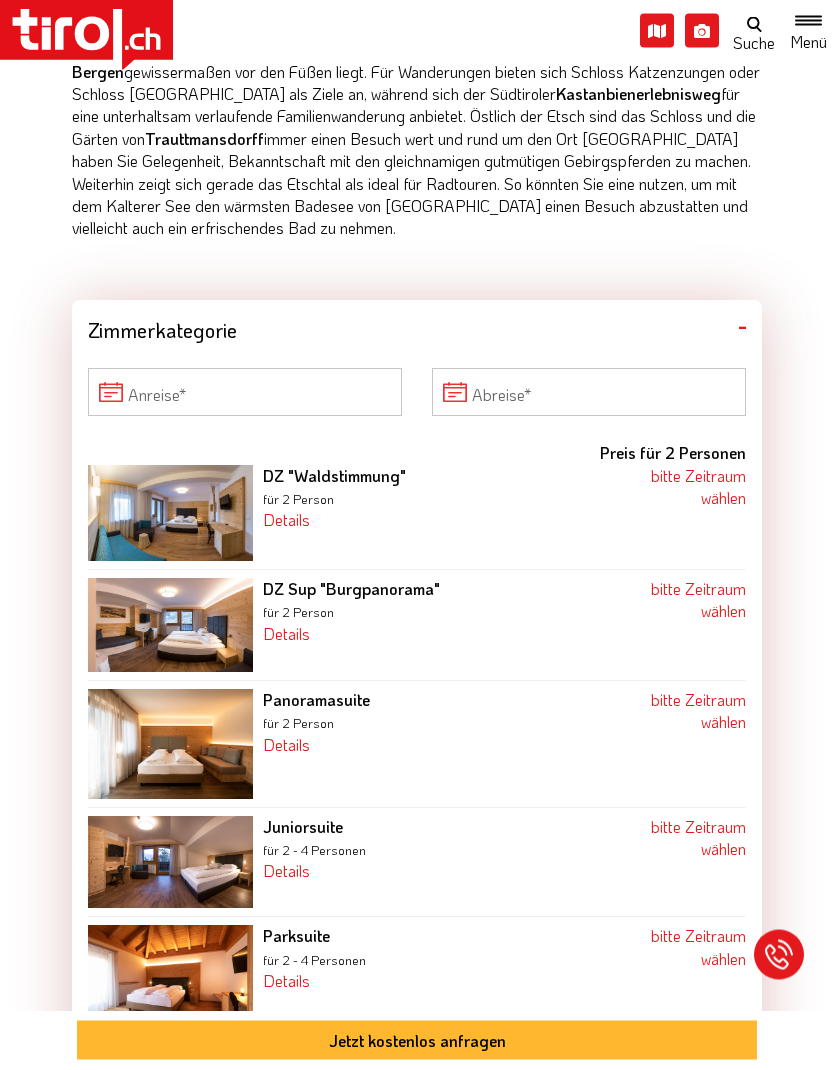 click at bounding box center (170, 514) 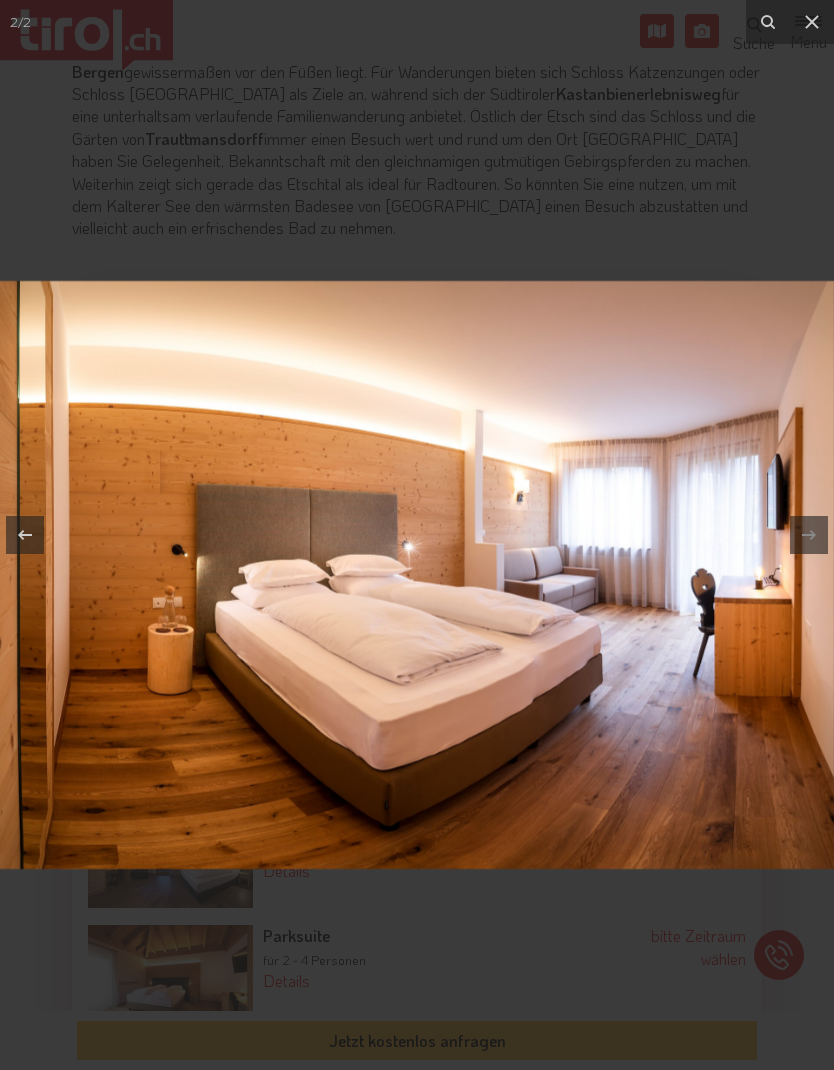 click 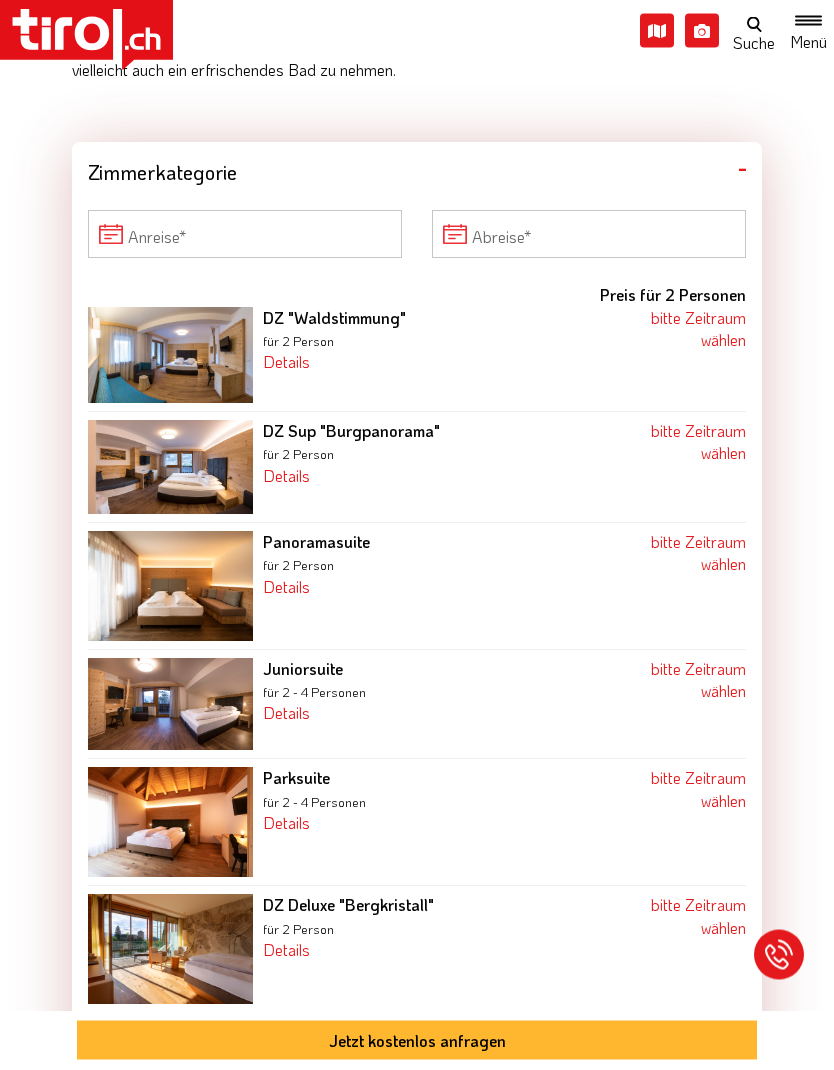 scroll, scrollTop: 1911, scrollLeft: 0, axis: vertical 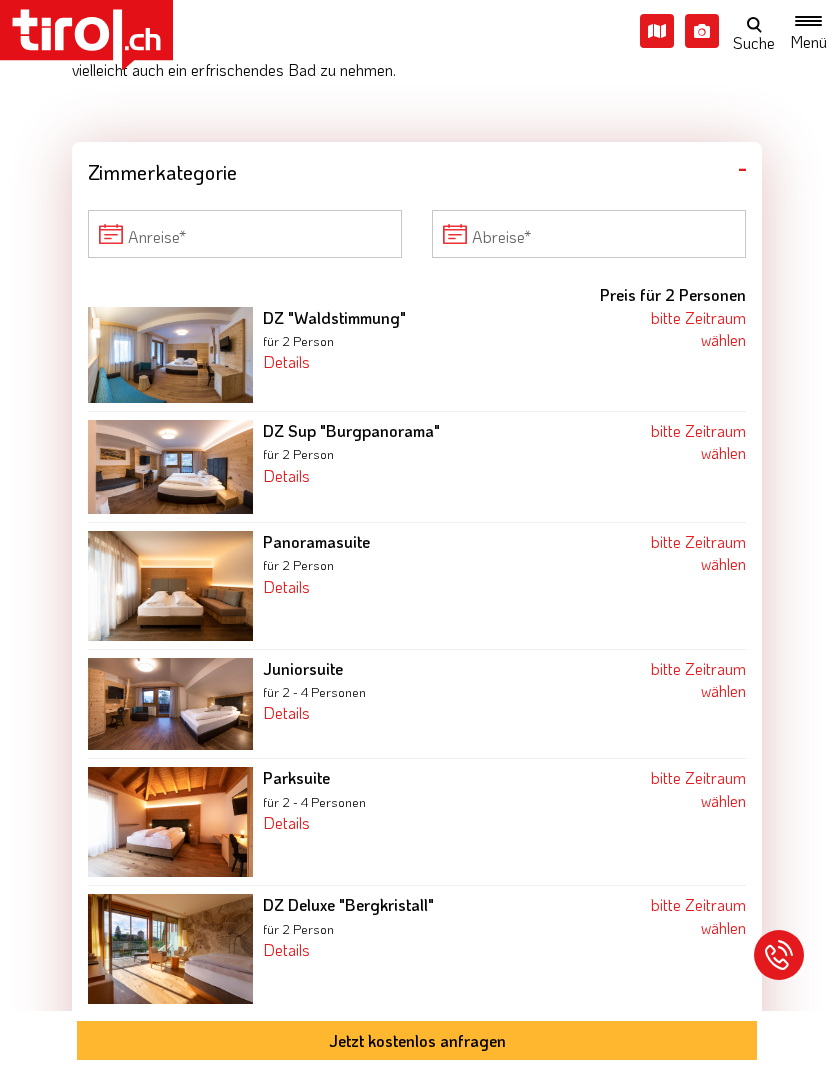 click at bounding box center (170, 704) 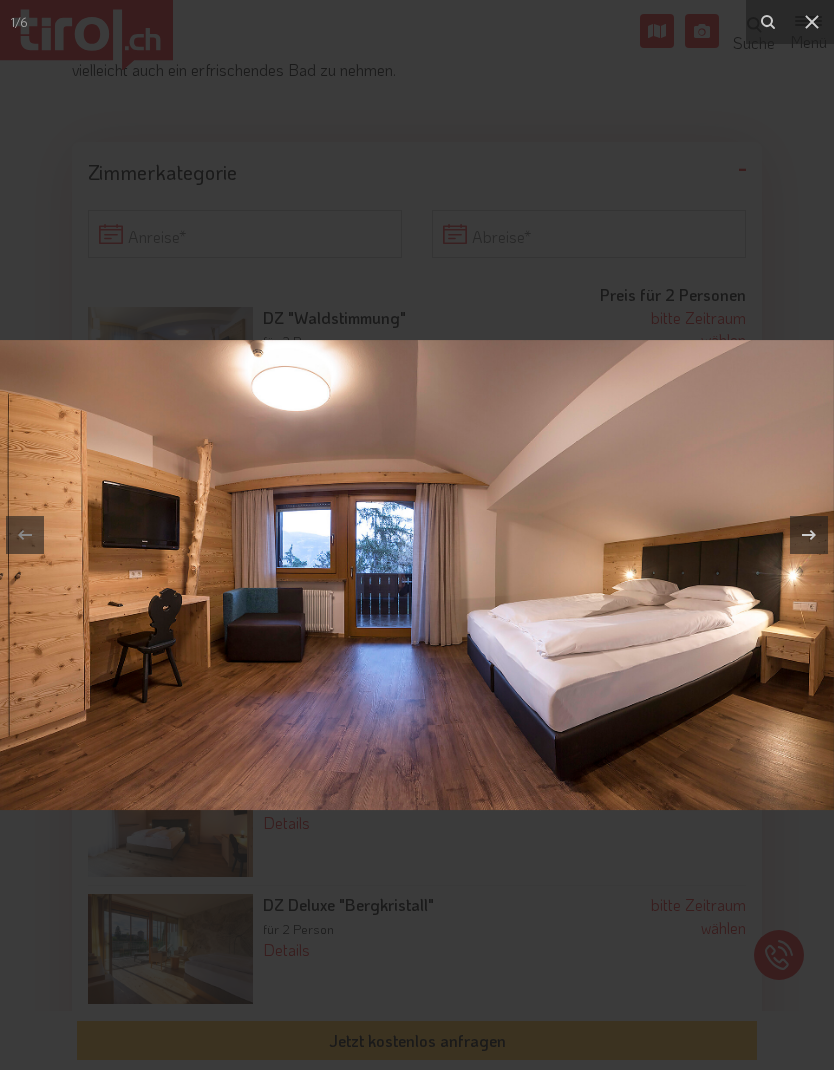 click 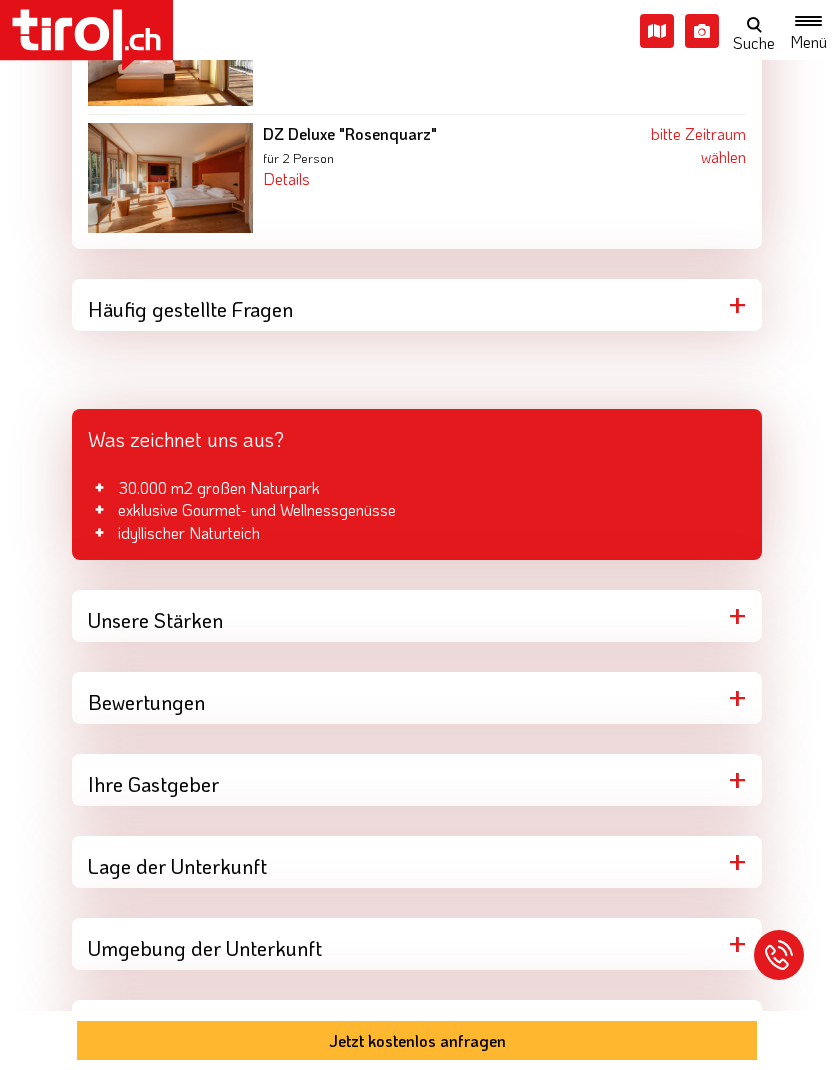 scroll, scrollTop: 3068, scrollLeft: 0, axis: vertical 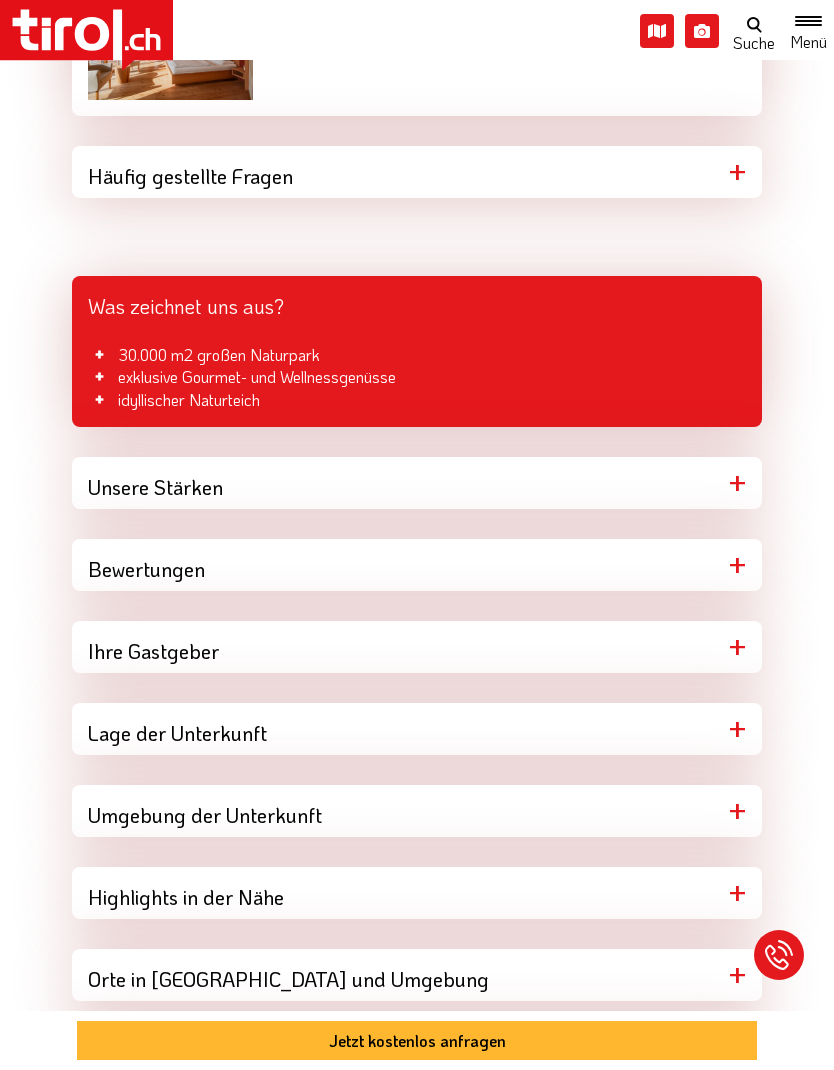 click on "Lage der Unterkunft" at bounding box center (417, 729) 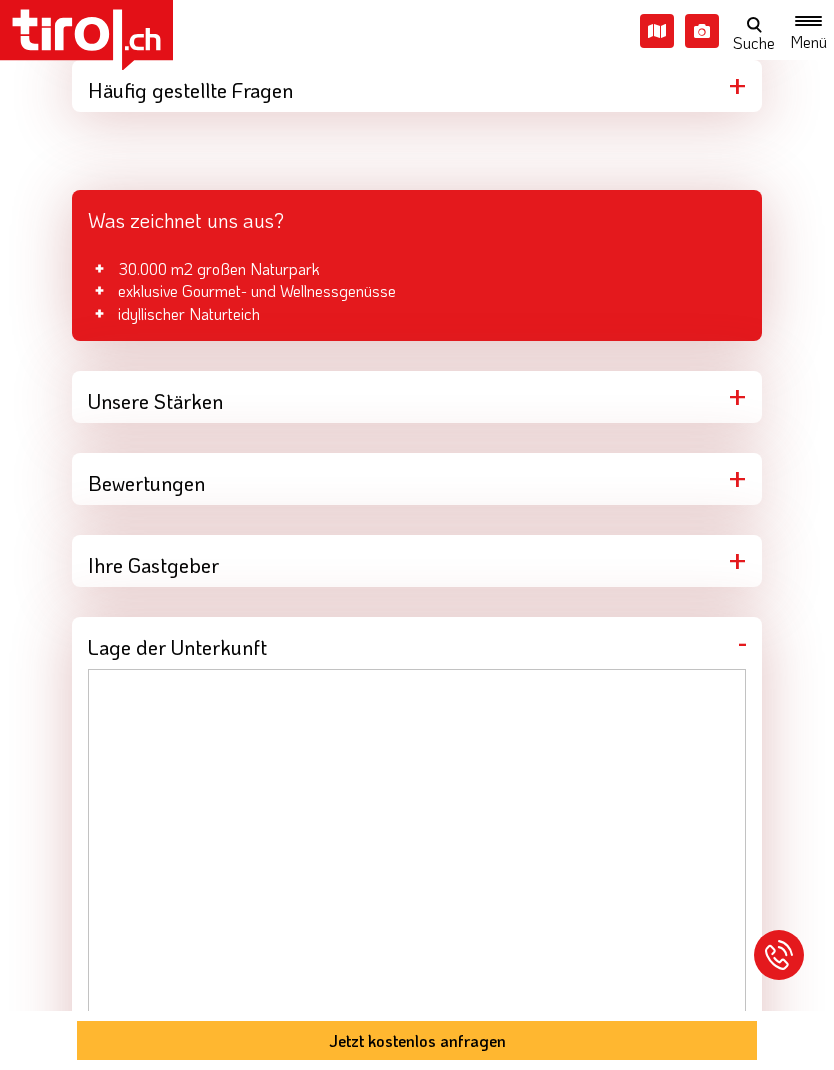 scroll, scrollTop: 3153, scrollLeft: 0, axis: vertical 